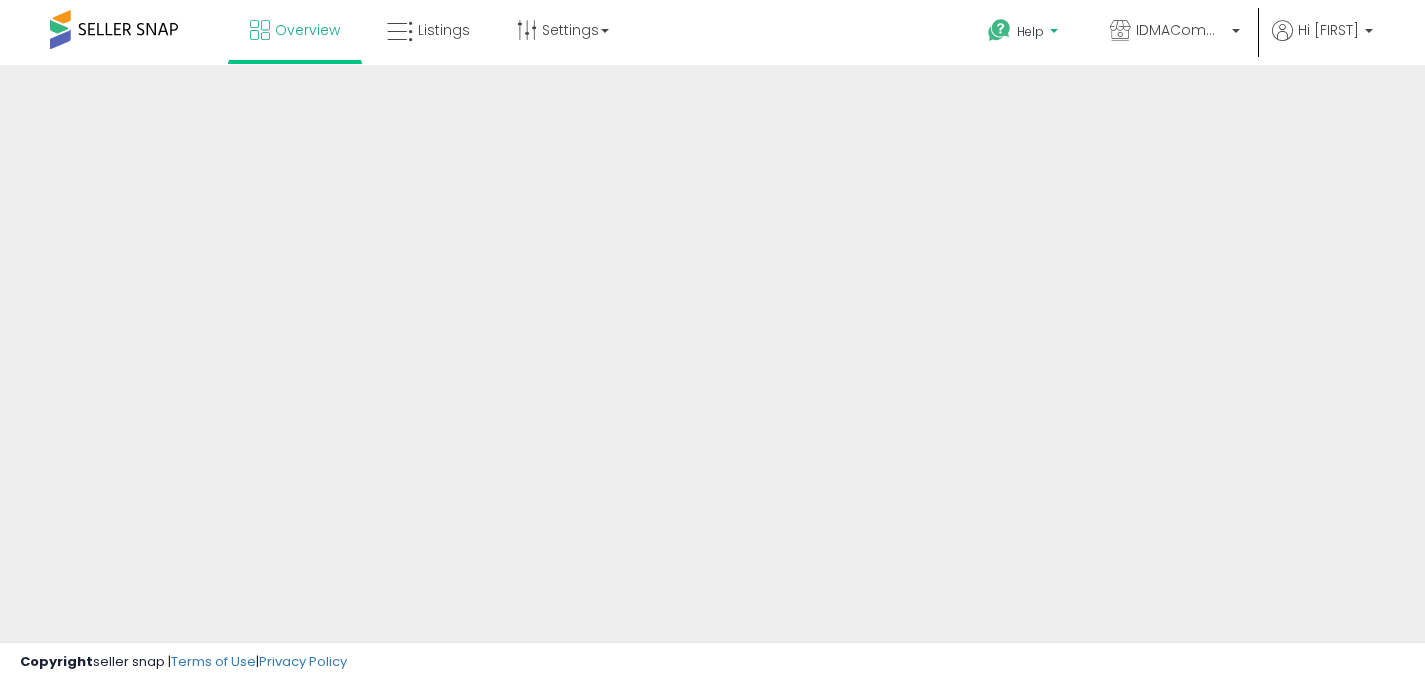 scroll, scrollTop: 0, scrollLeft: 0, axis: both 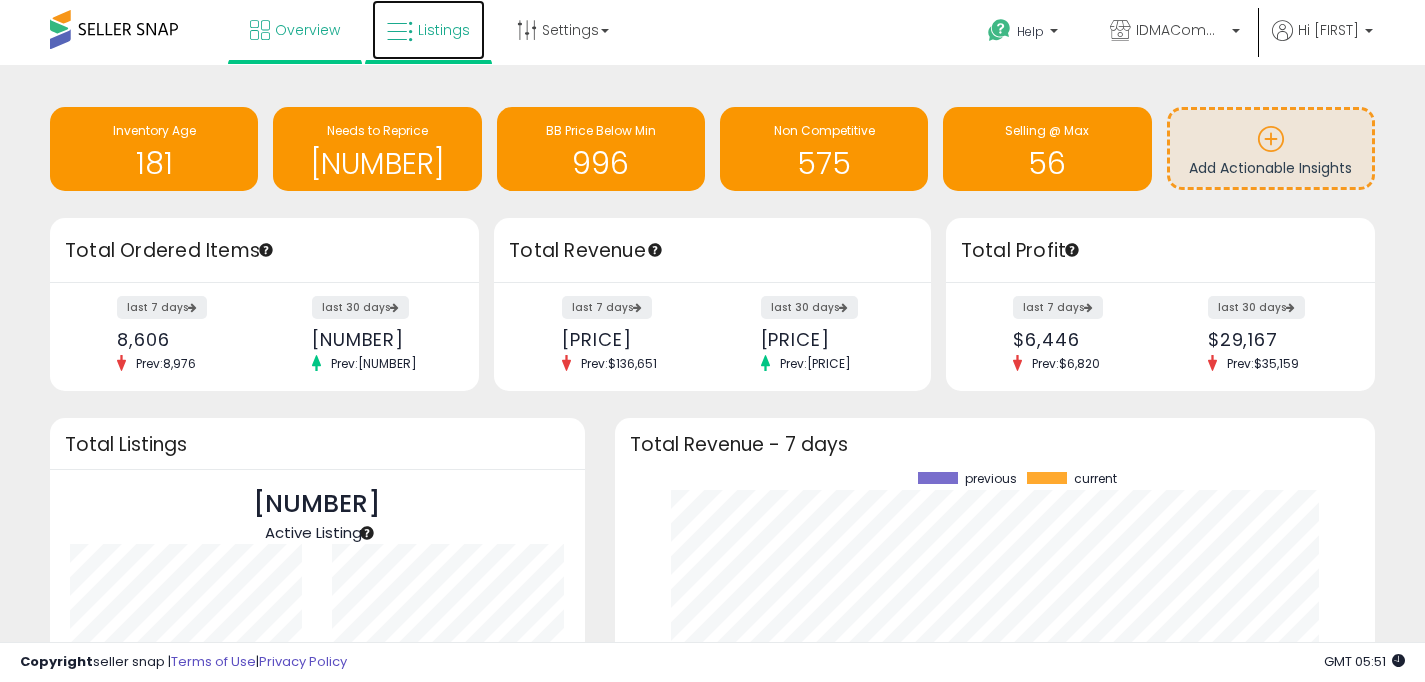 click on "Listings" at bounding box center (444, 30) 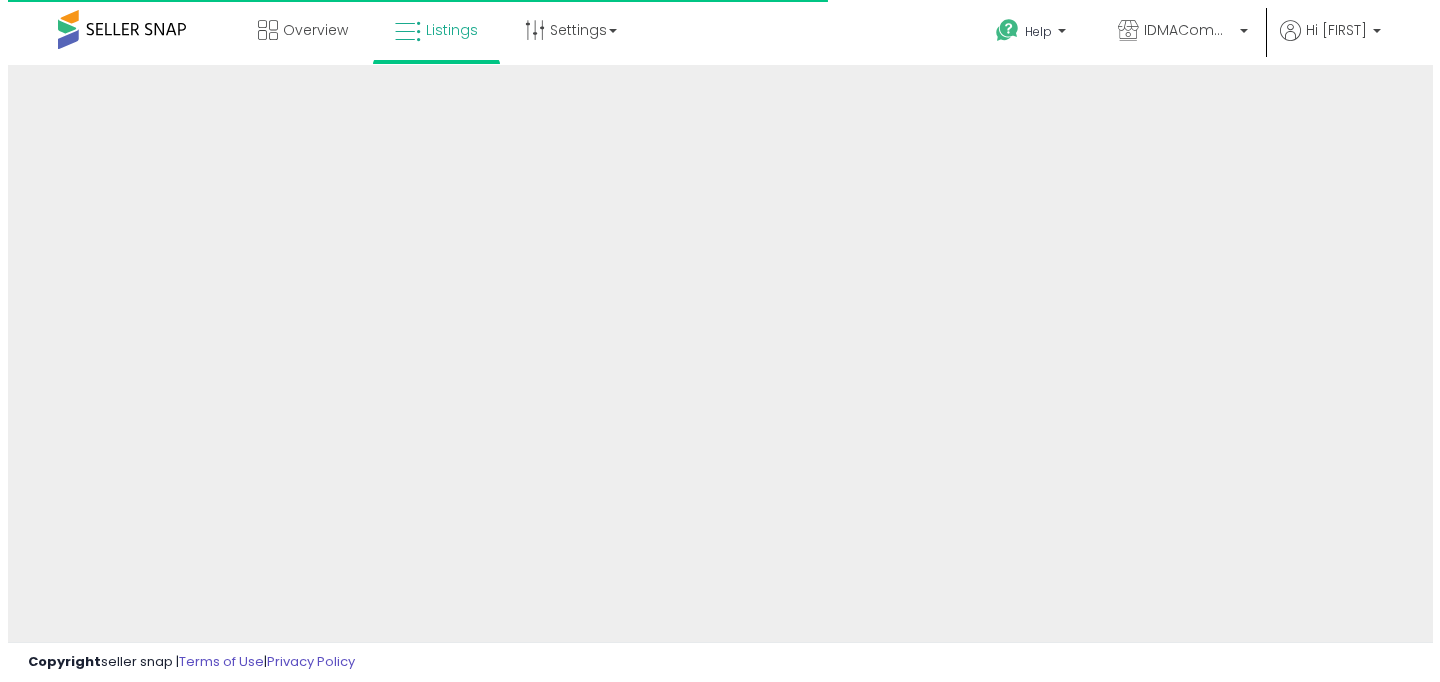 scroll, scrollTop: 0, scrollLeft: 0, axis: both 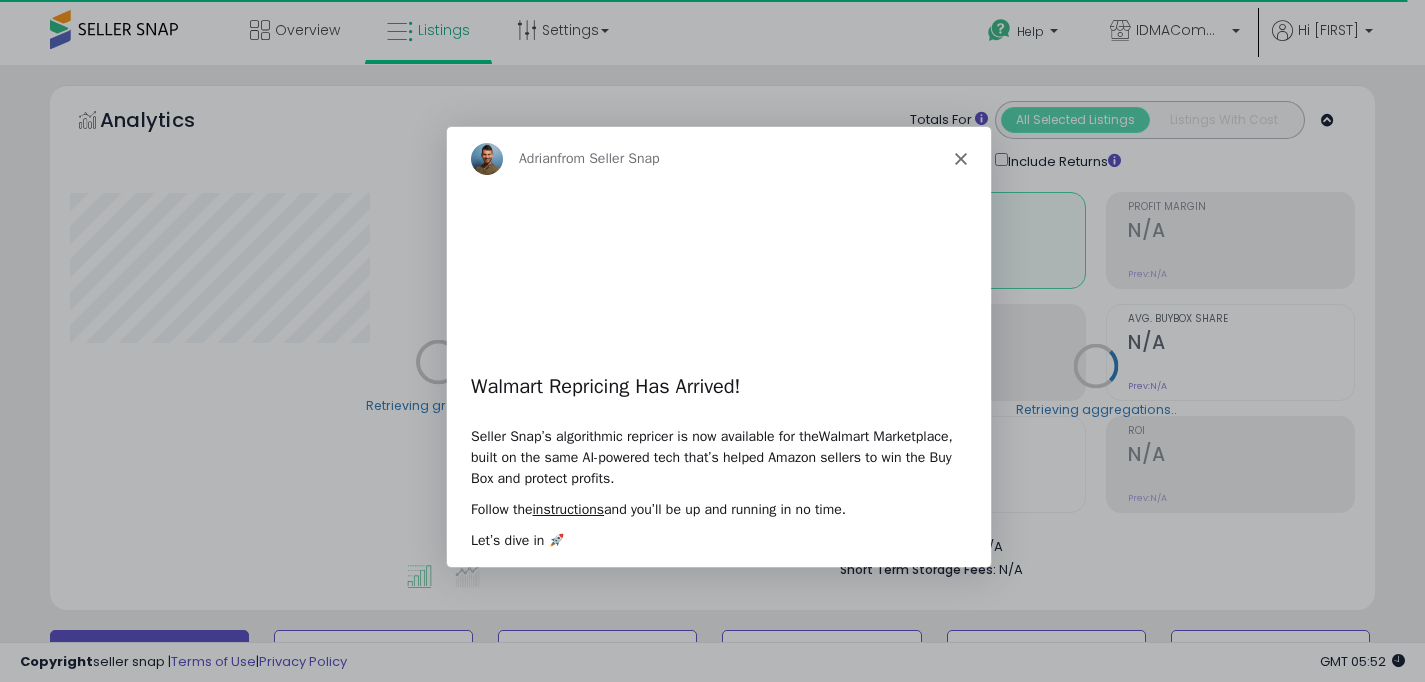 click on "[FIRST] from Seller Snap" at bounding box center (717, 157) 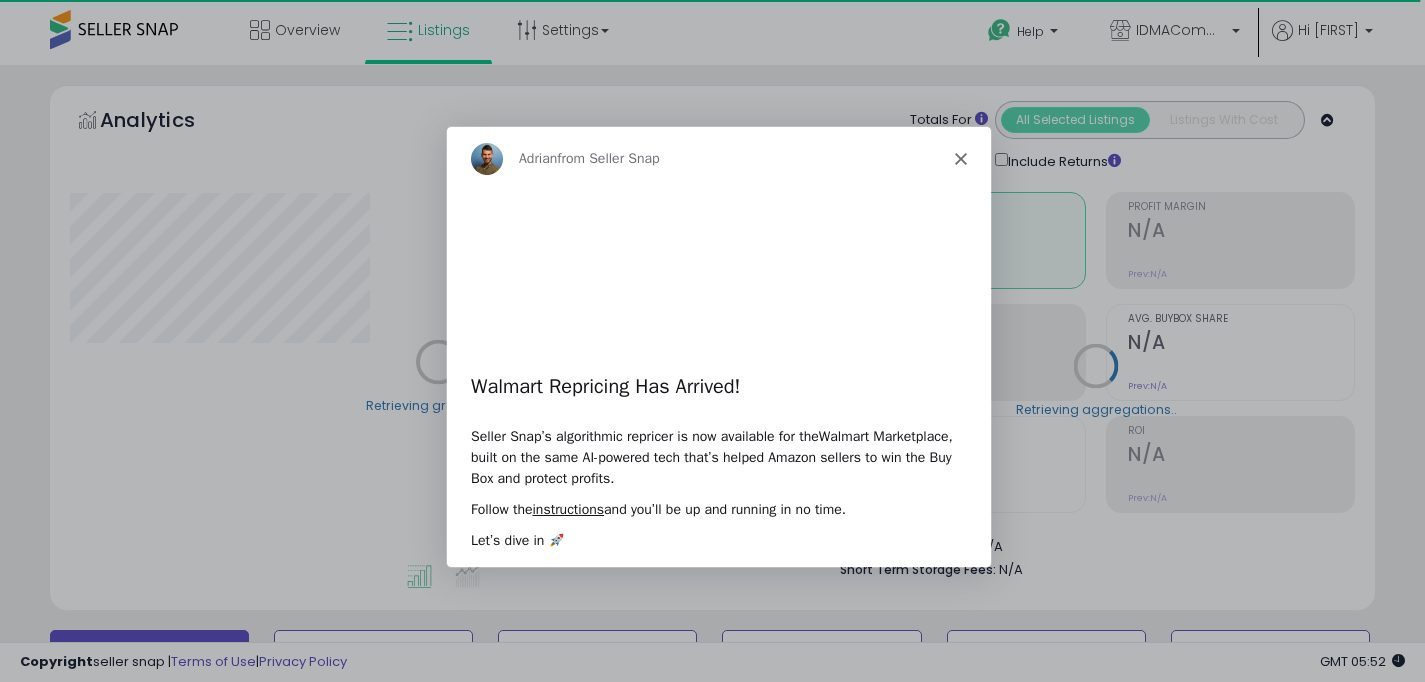 click 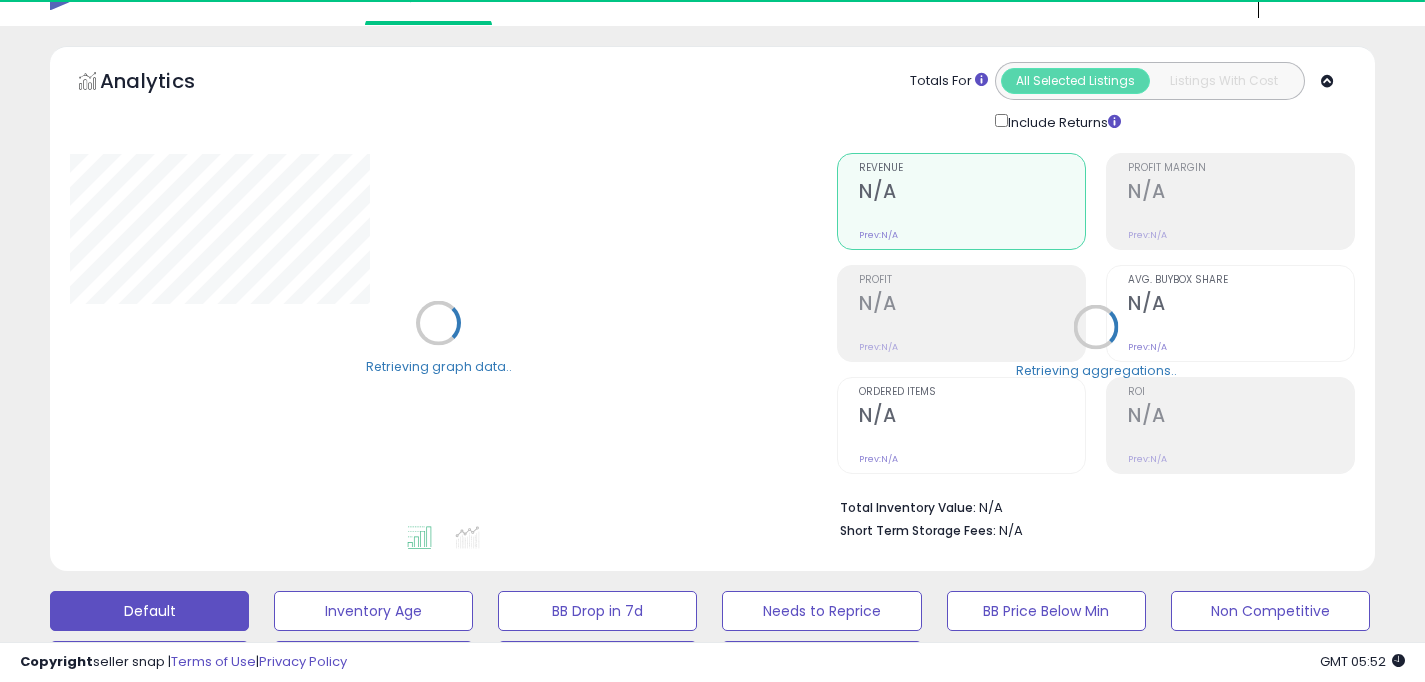 scroll, scrollTop: 0, scrollLeft: 0, axis: both 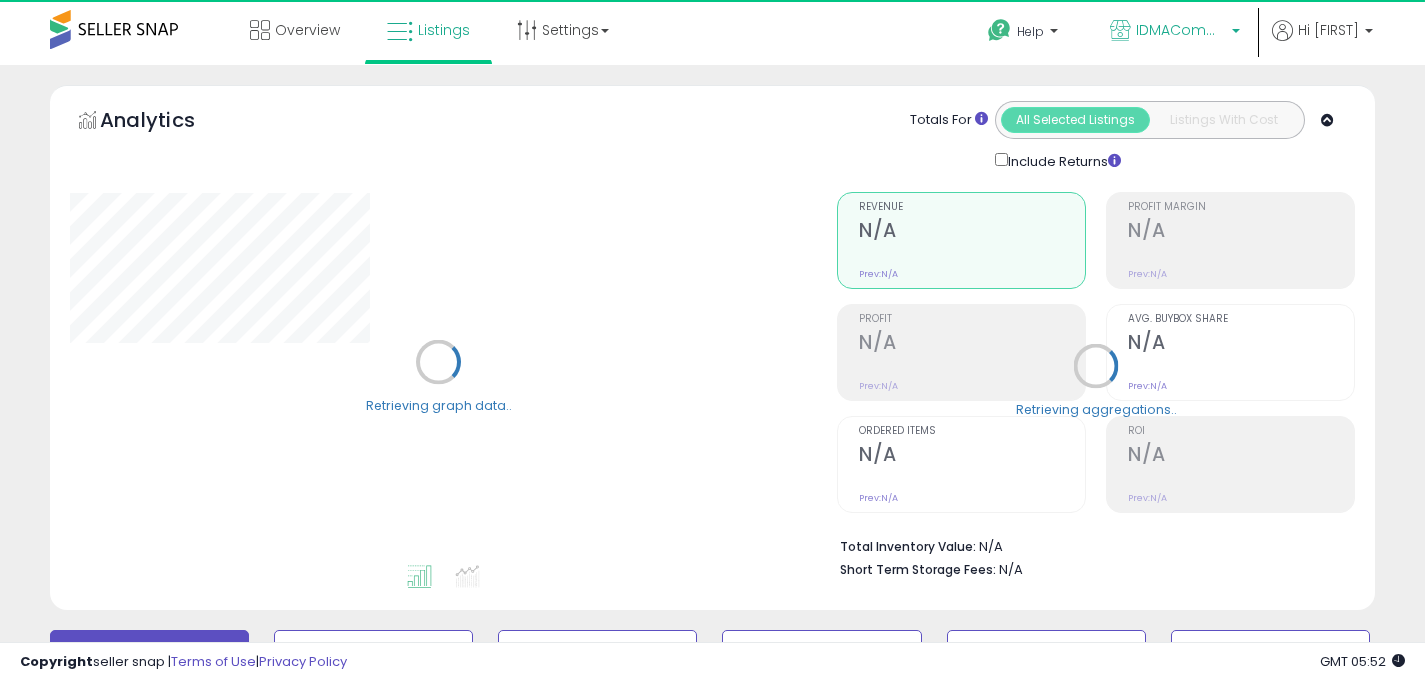 click on "IDMACommerce LLC" at bounding box center (1181, 30) 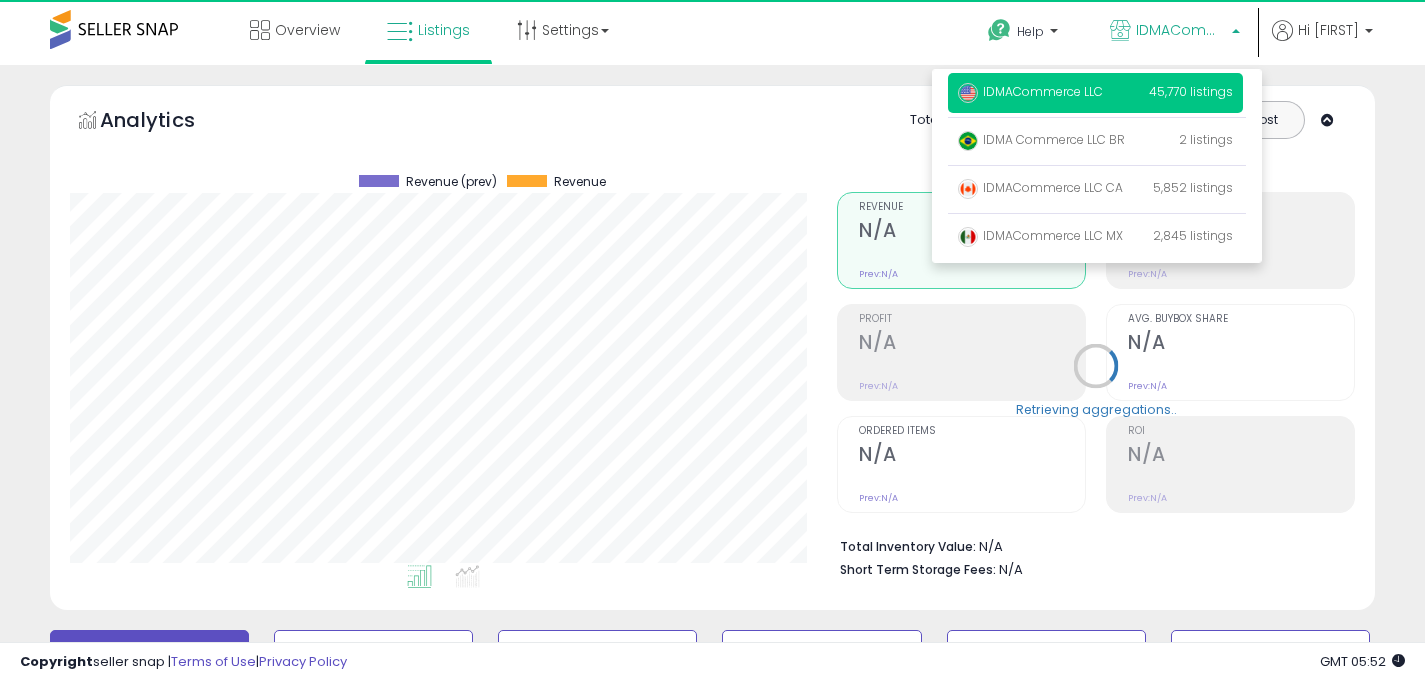 scroll, scrollTop: 999590, scrollLeft: 999233, axis: both 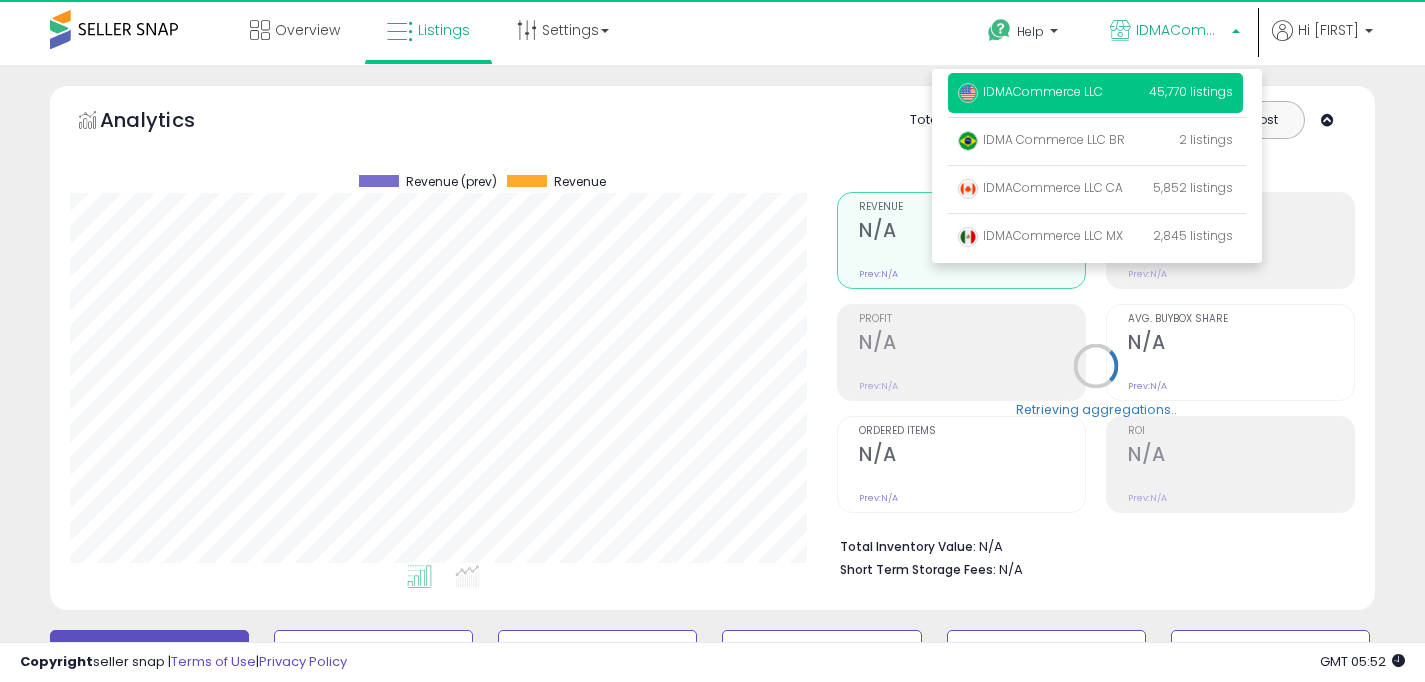 click on "Analytics
Totals For
All Selected Listings
Listings With Cost
Include Returns" at bounding box center (712, 136) 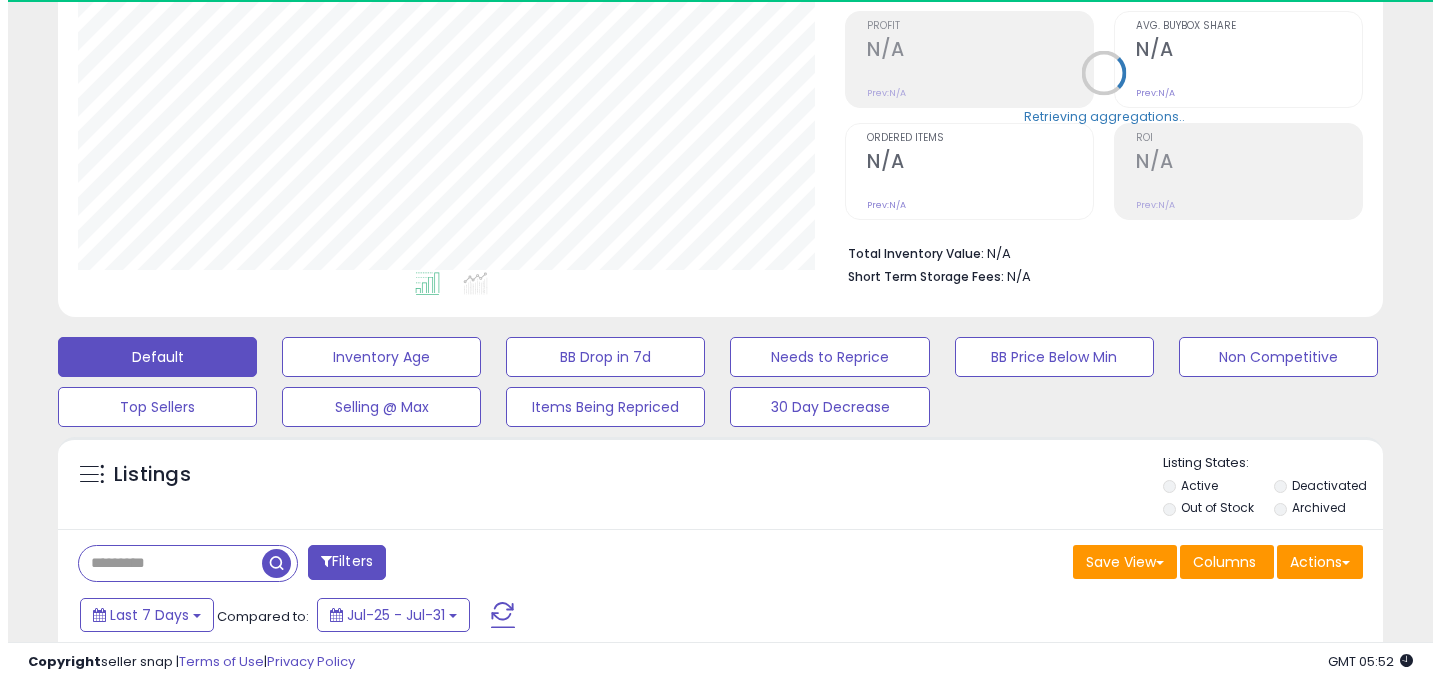 scroll, scrollTop: 477, scrollLeft: 0, axis: vertical 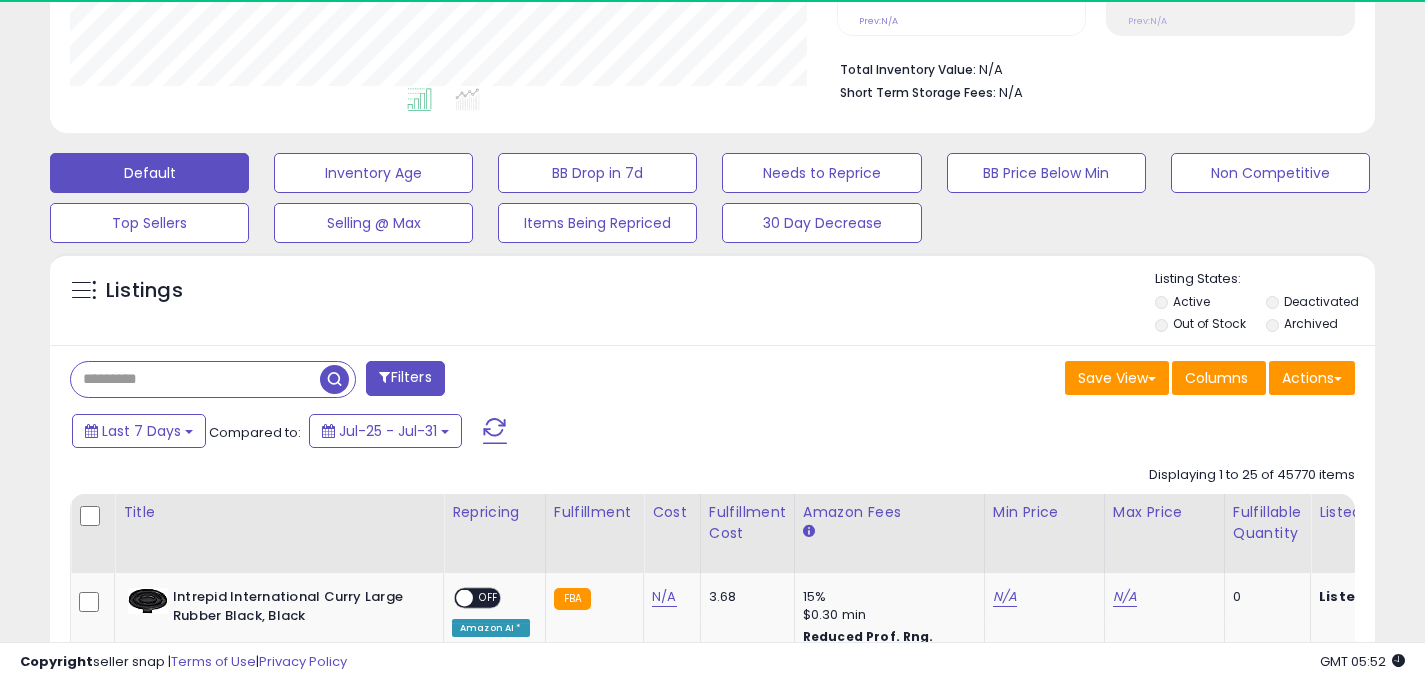 click at bounding box center [195, 379] 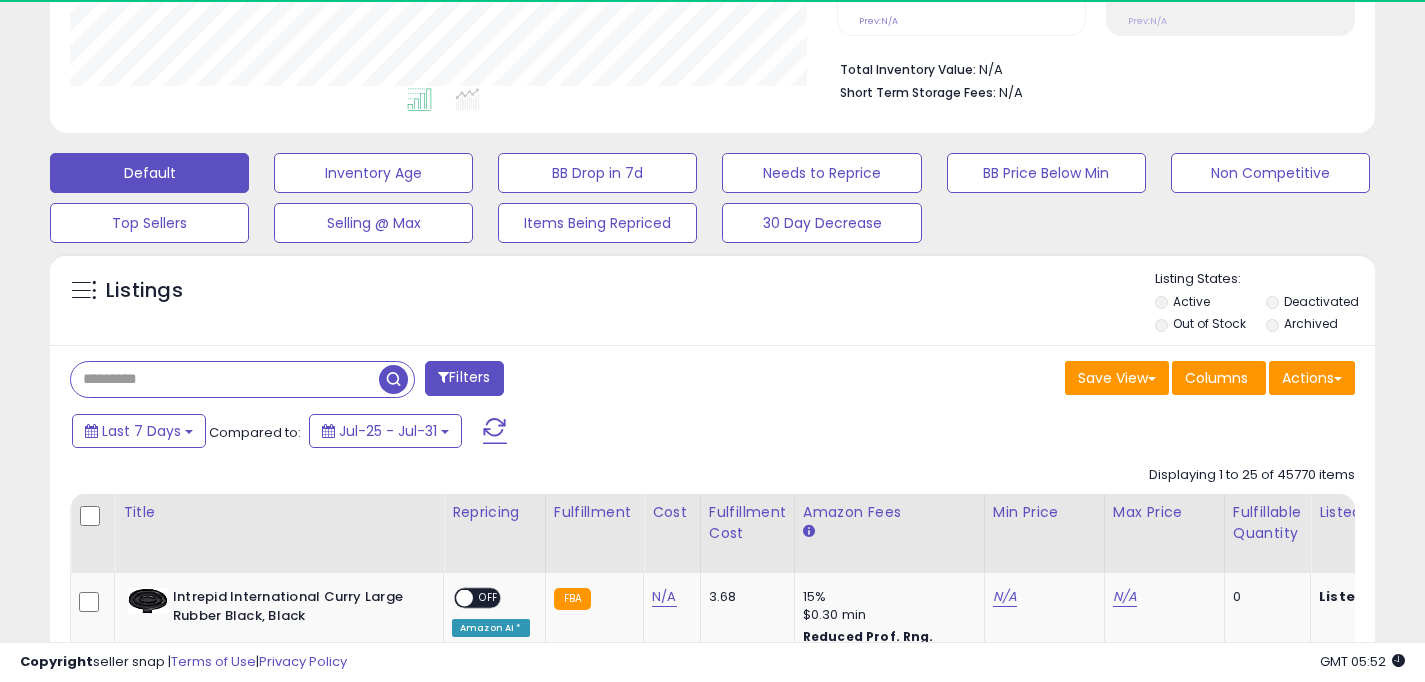 paste on "**********" 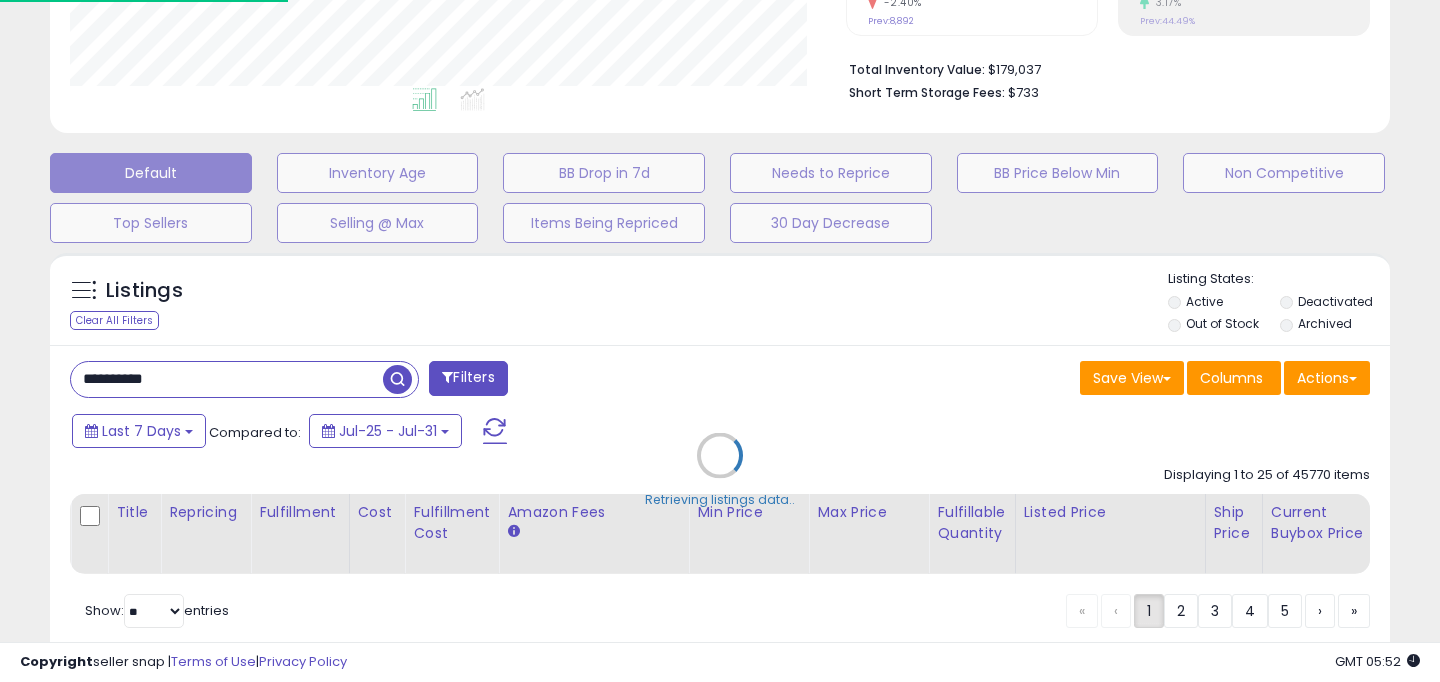 scroll, scrollTop: 999590, scrollLeft: 999224, axis: both 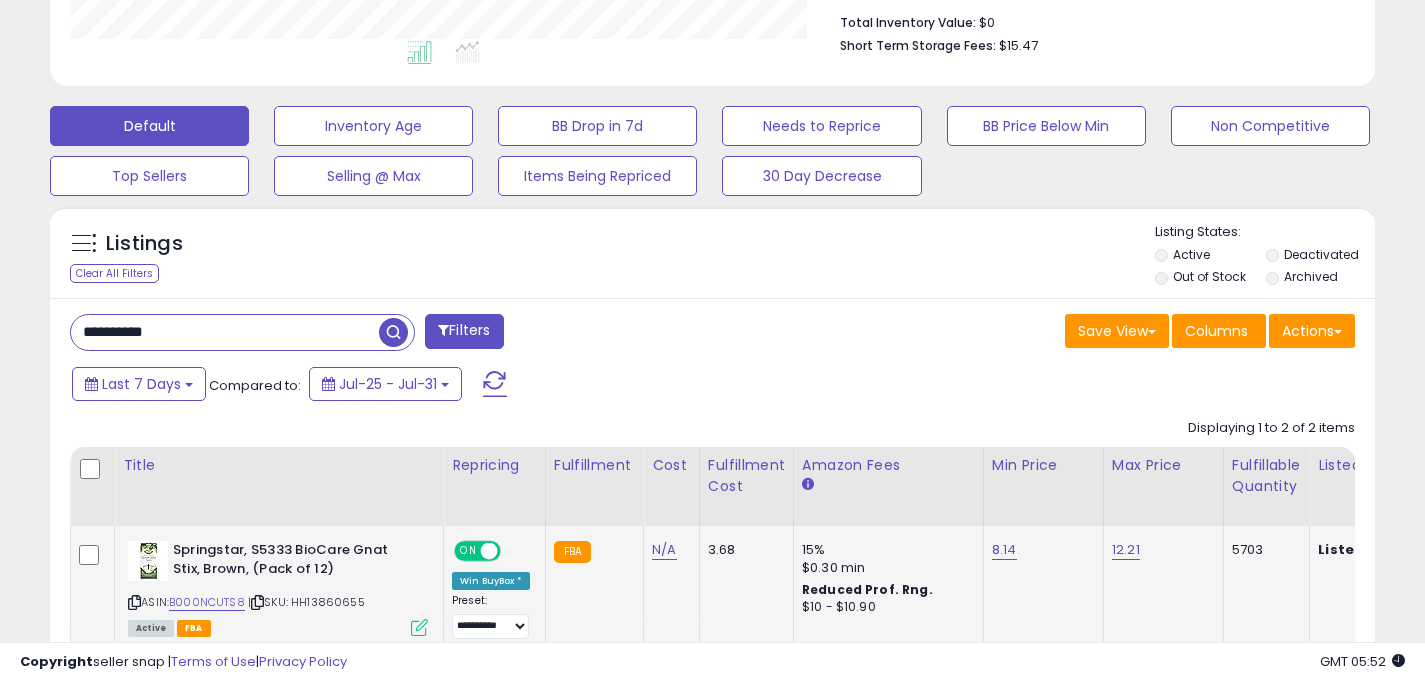 click on "ON" at bounding box center [468, 551] 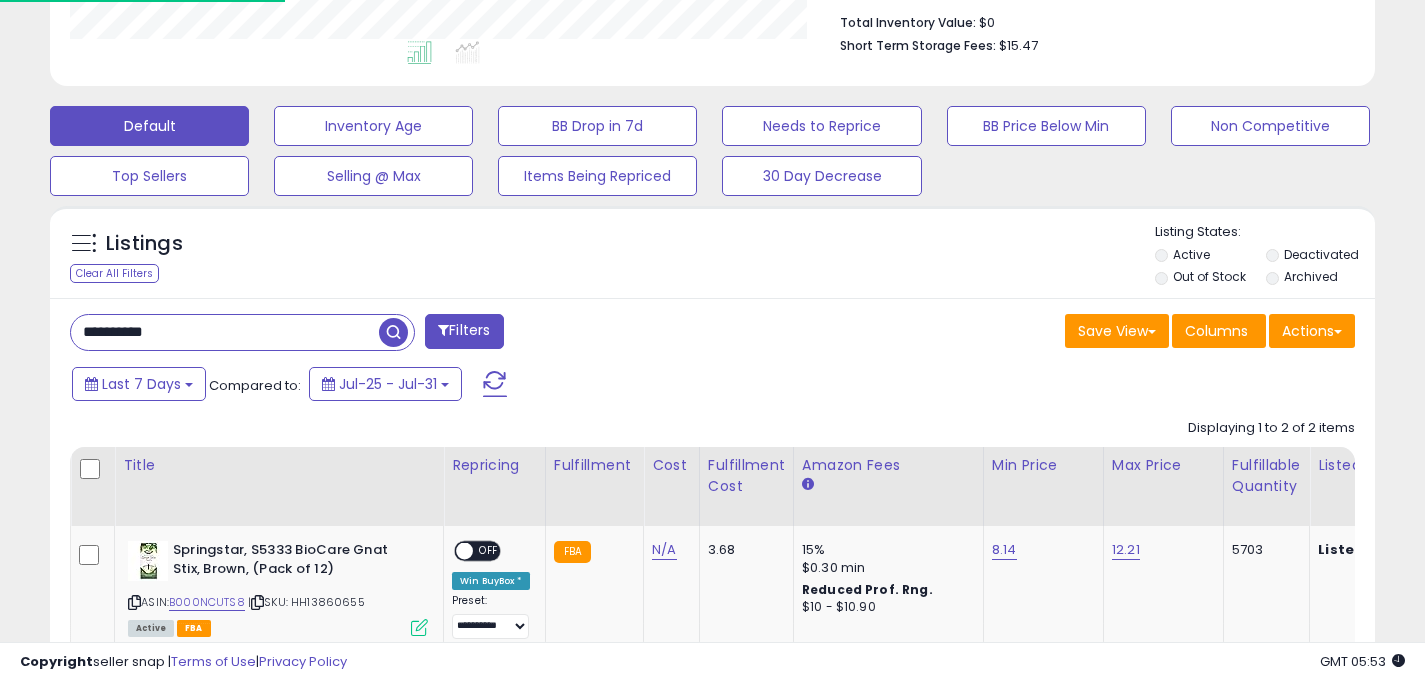 scroll, scrollTop: 999590, scrollLeft: 999233, axis: both 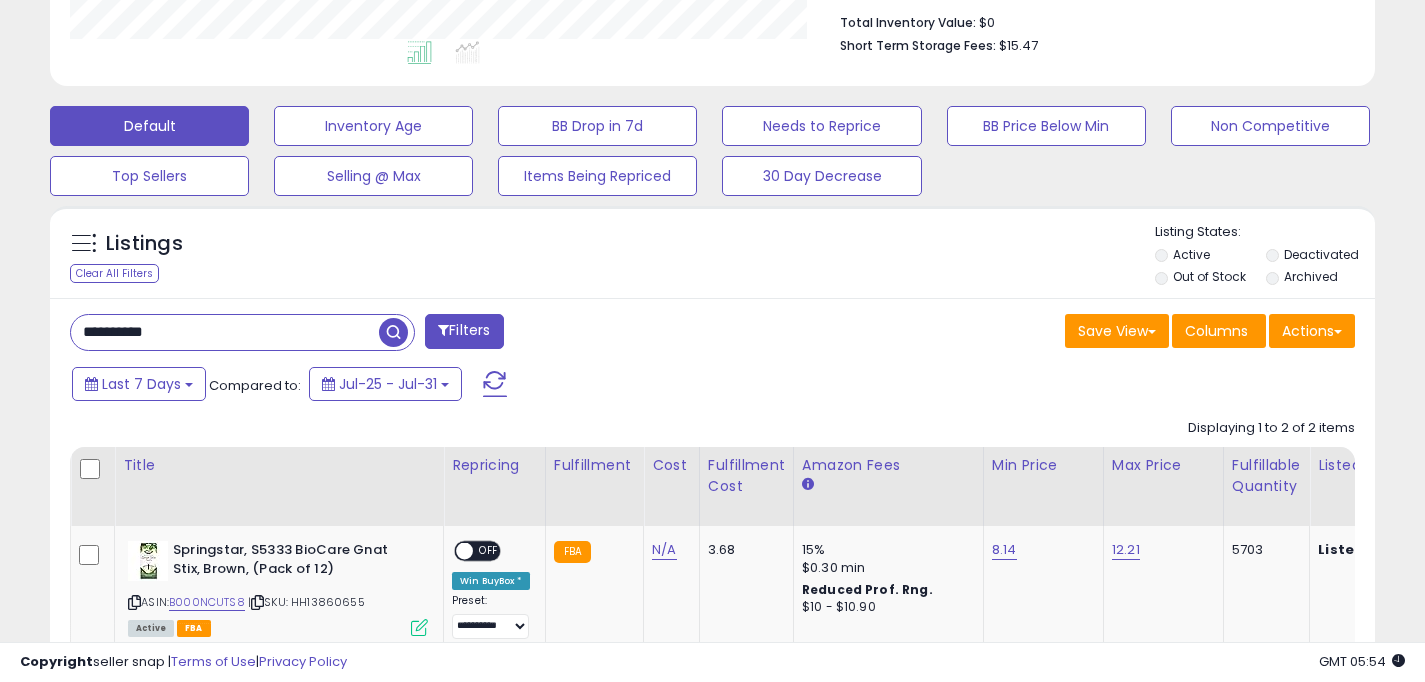 drag, startPoint x: 83, startPoint y: 331, endPoint x: 45, endPoint y: 327, distance: 38.209946 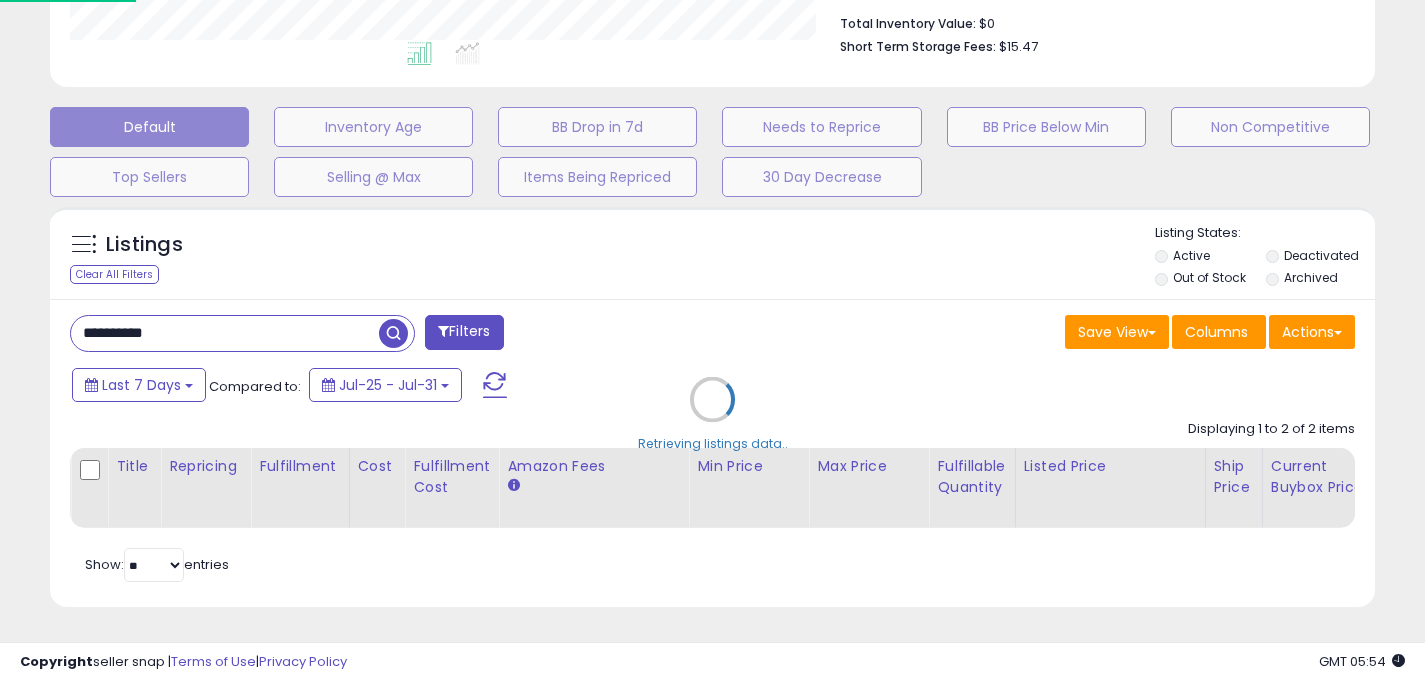 scroll, scrollTop: 999590, scrollLeft: 999224, axis: both 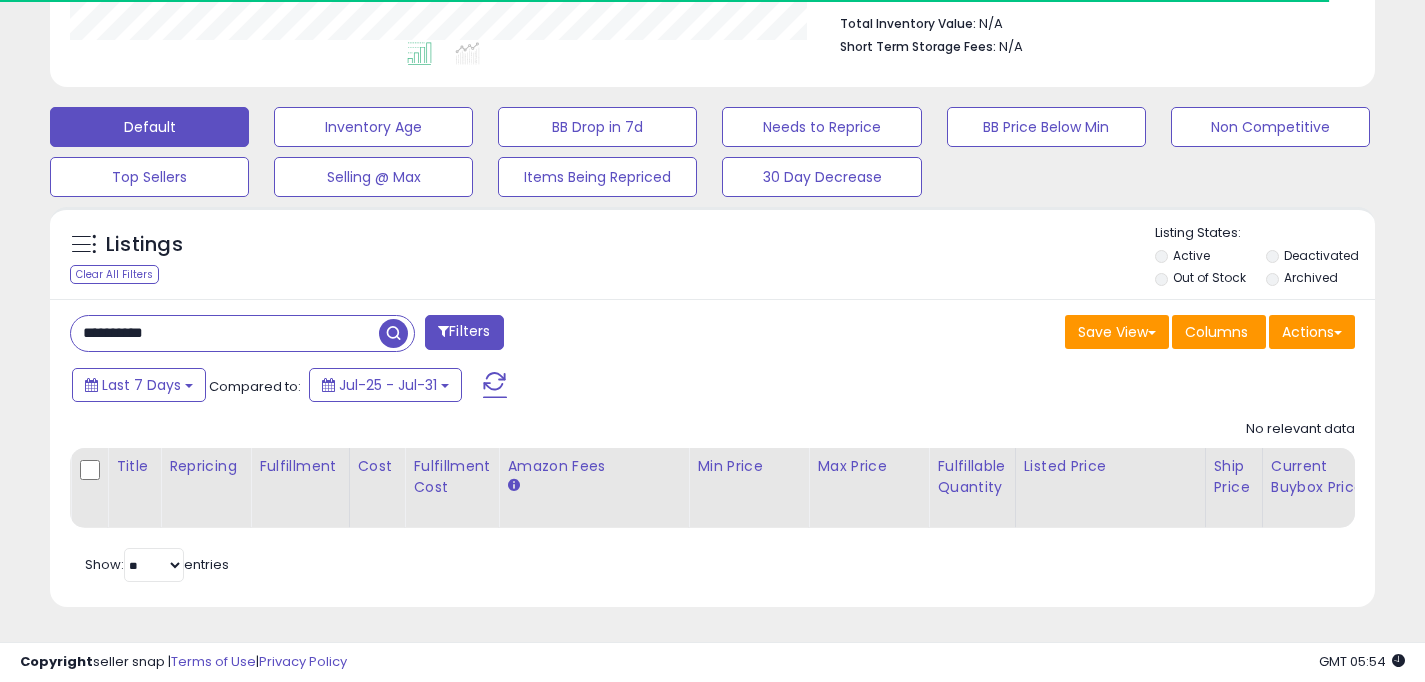 click on "Deactivated" at bounding box center (1321, 255) 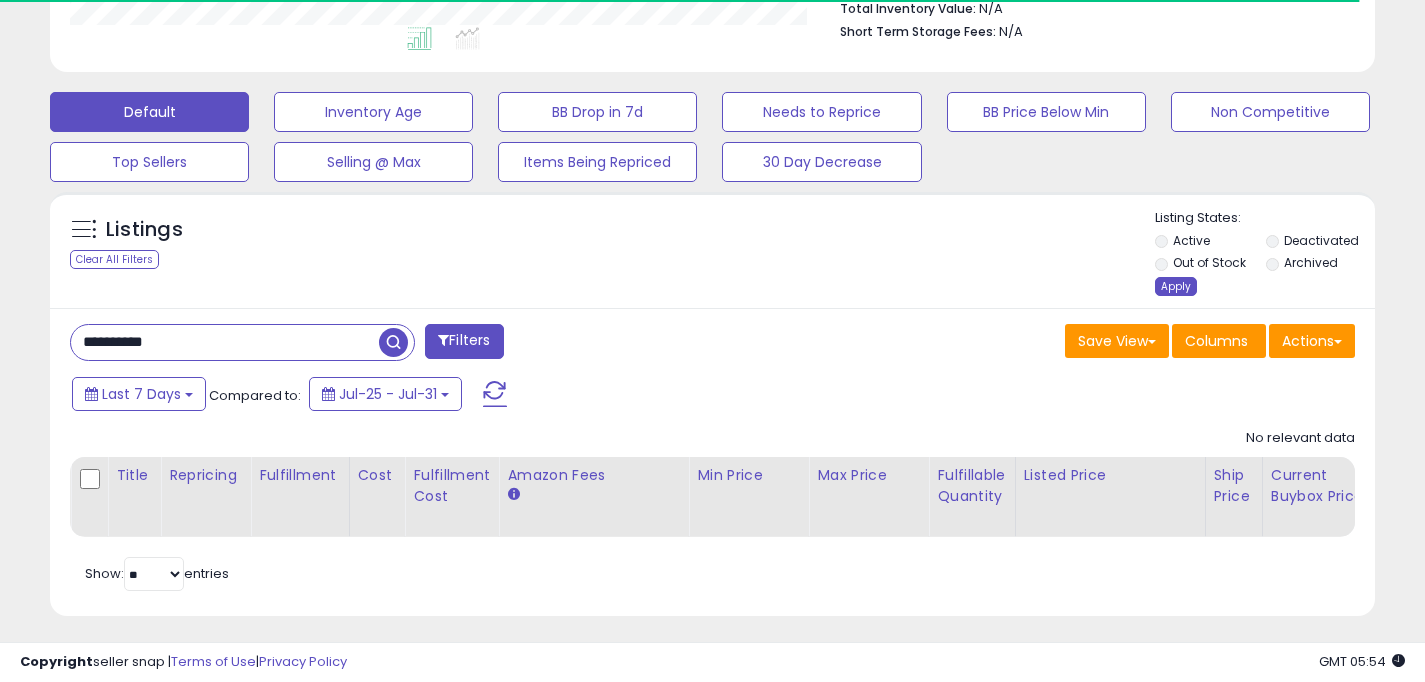 click on "Apply" at bounding box center [1176, 286] 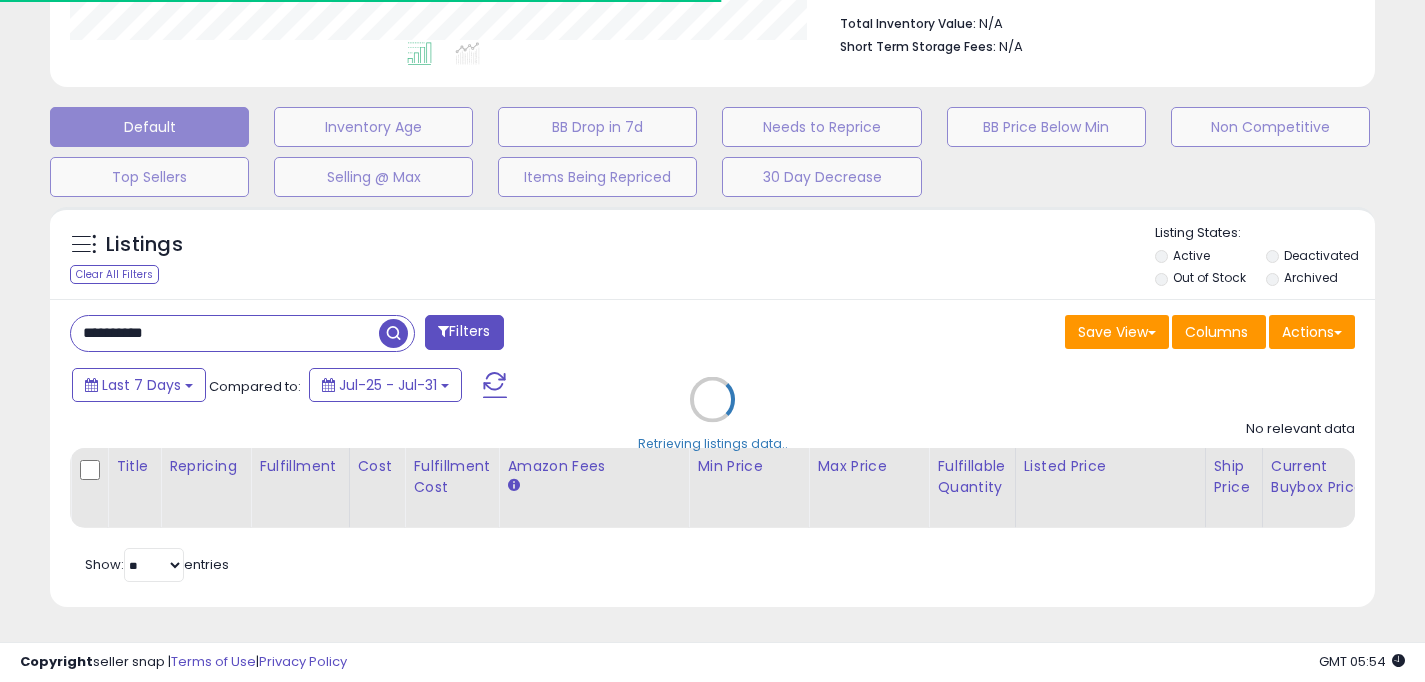 scroll, scrollTop: 999590, scrollLeft: 999233, axis: both 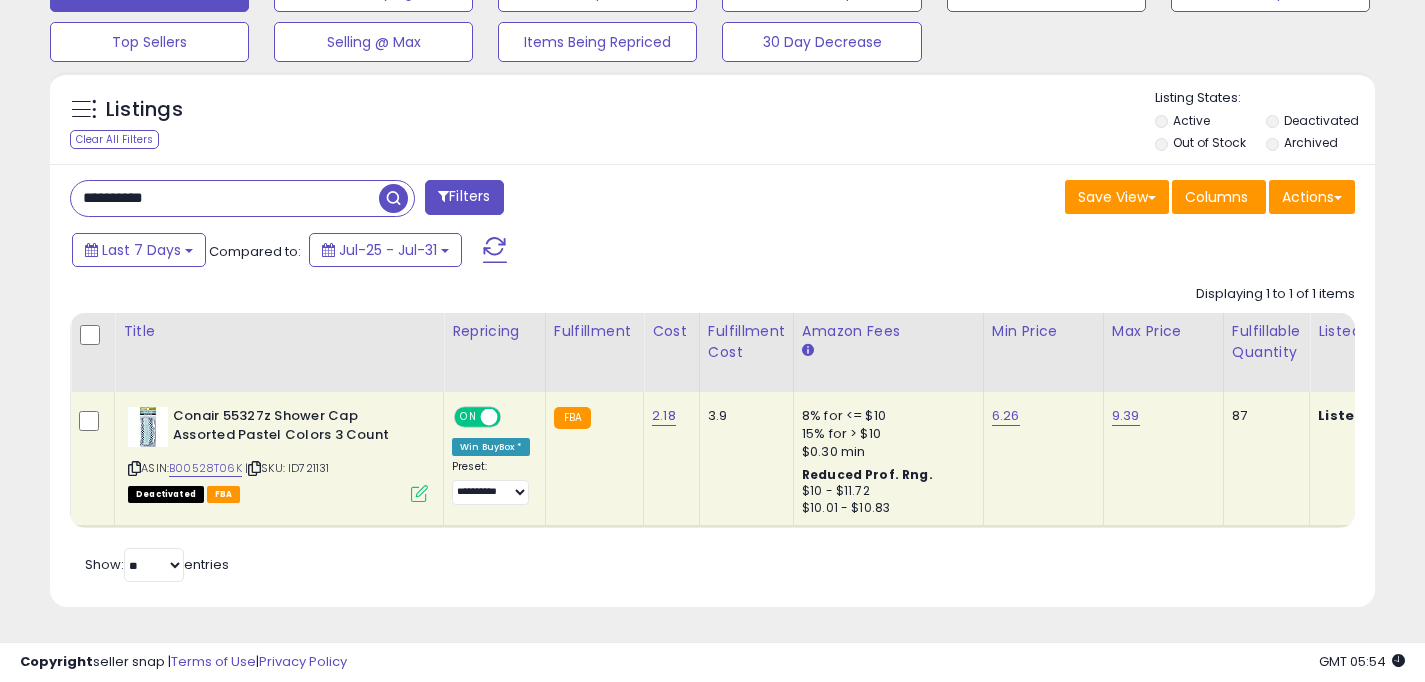 click on "ON" at bounding box center [468, 417] 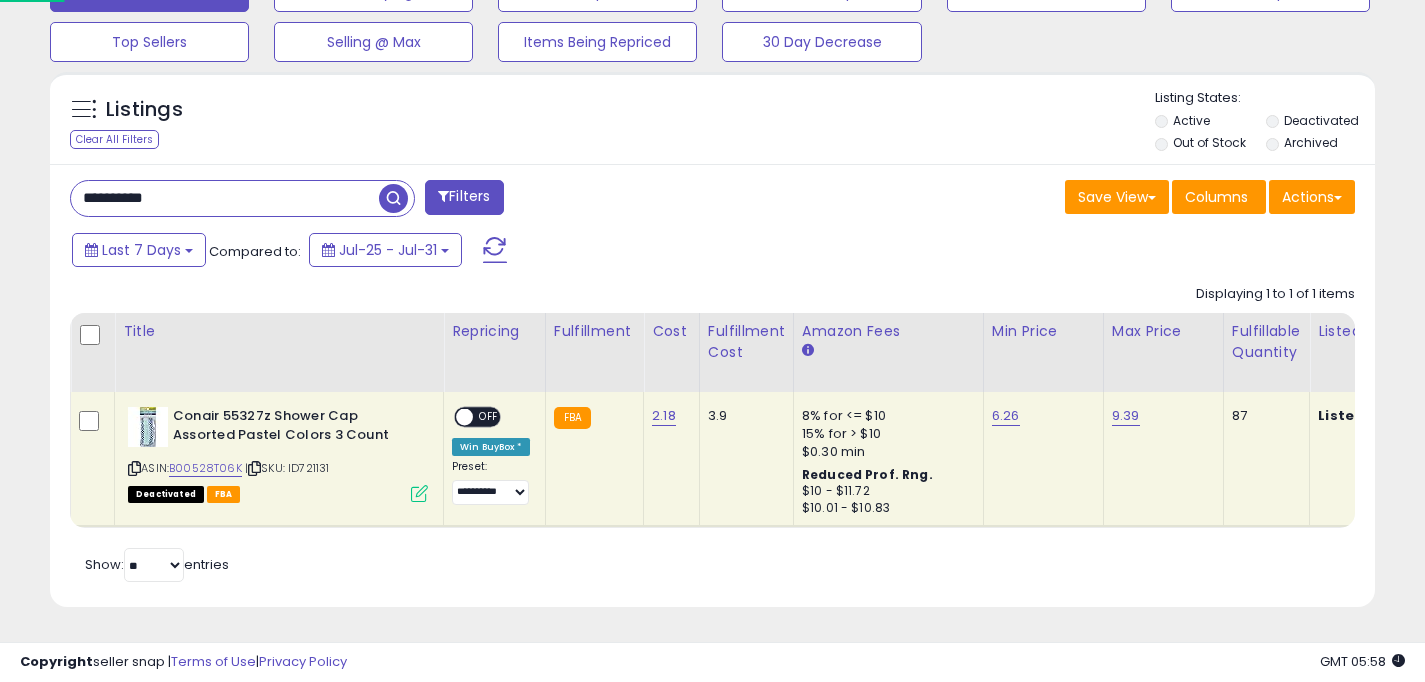 scroll, scrollTop: 999590, scrollLeft: 999233, axis: both 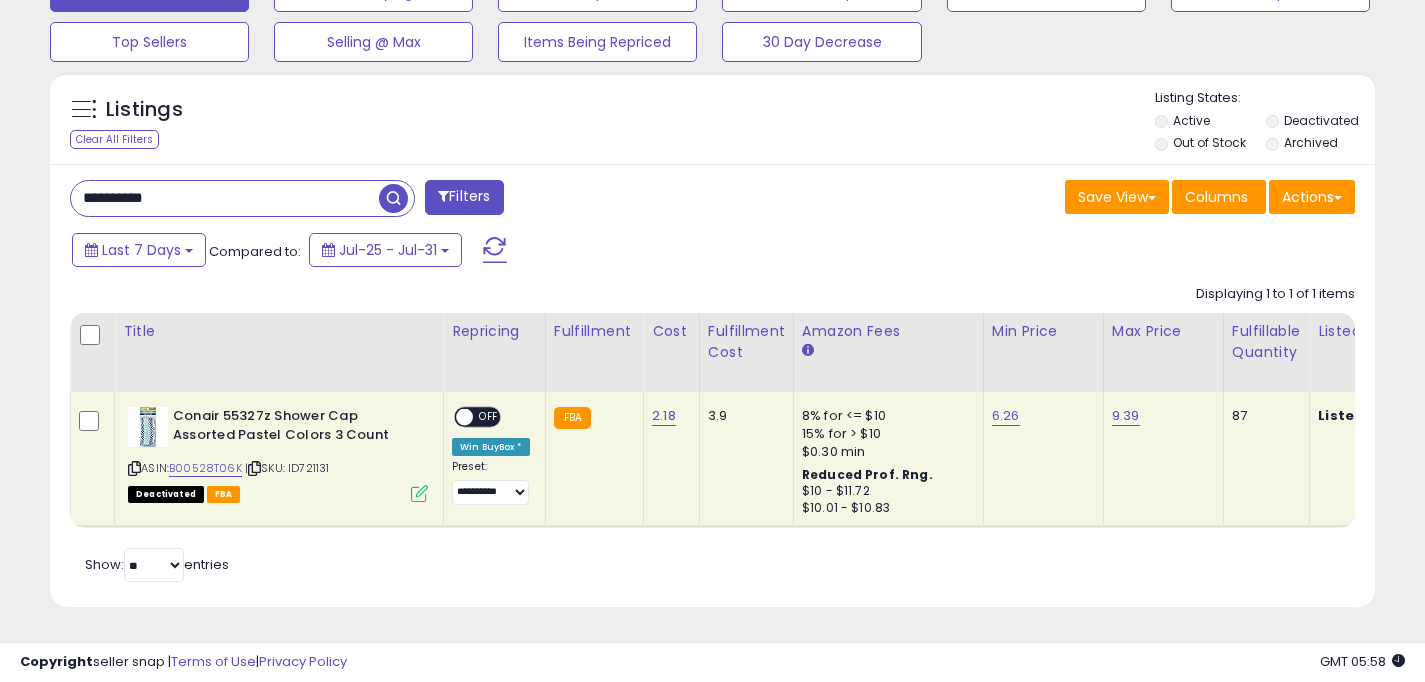 drag, startPoint x: 189, startPoint y: 200, endPoint x: 13, endPoint y: 154, distance: 181.91206 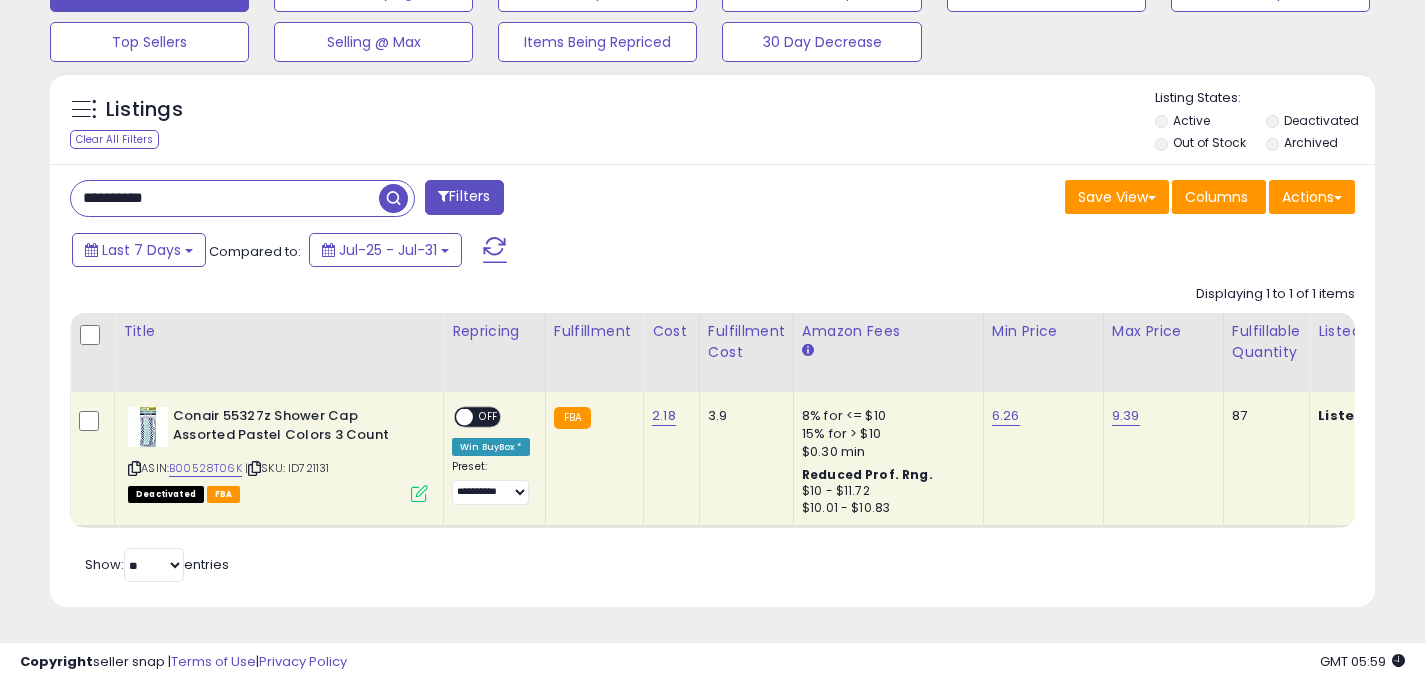 scroll, scrollTop: 999590, scrollLeft: 999224, axis: both 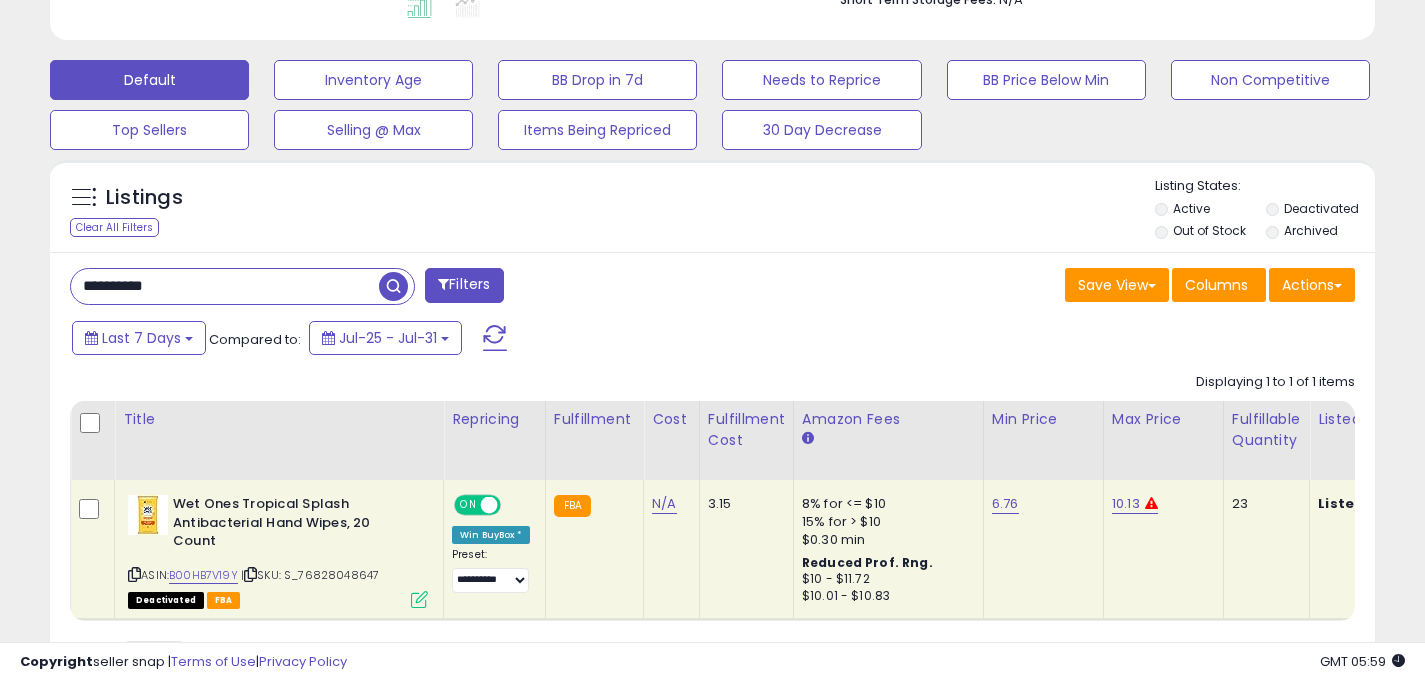 click on "ON" at bounding box center (468, 505) 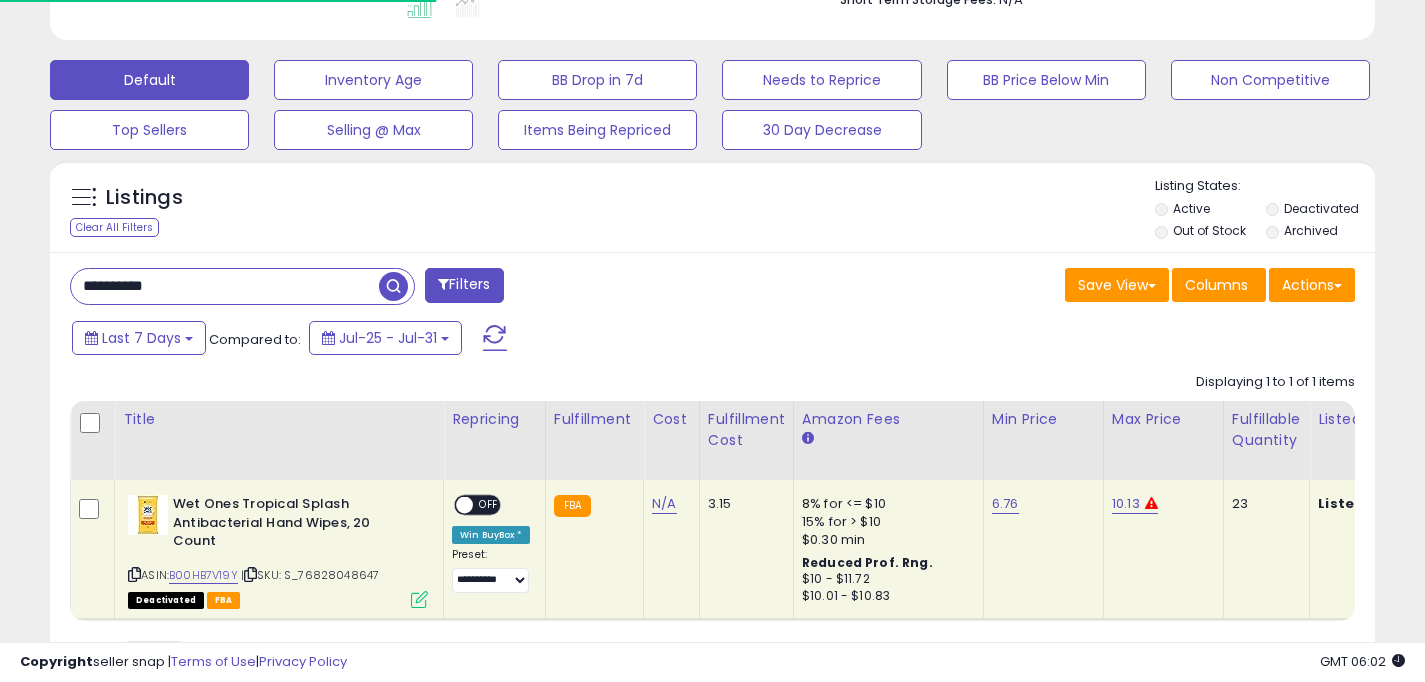 scroll, scrollTop: 999590, scrollLeft: 999233, axis: both 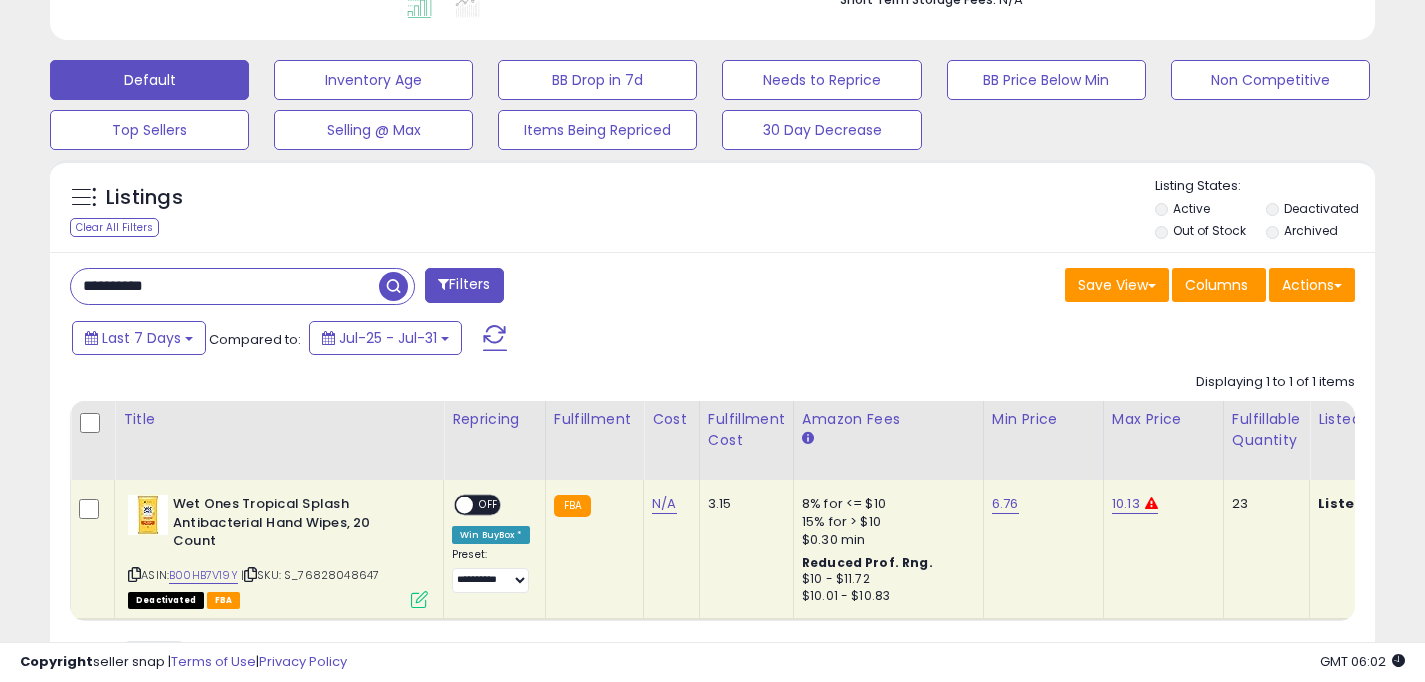 drag, startPoint x: 206, startPoint y: 289, endPoint x: 4, endPoint y: 289, distance: 202 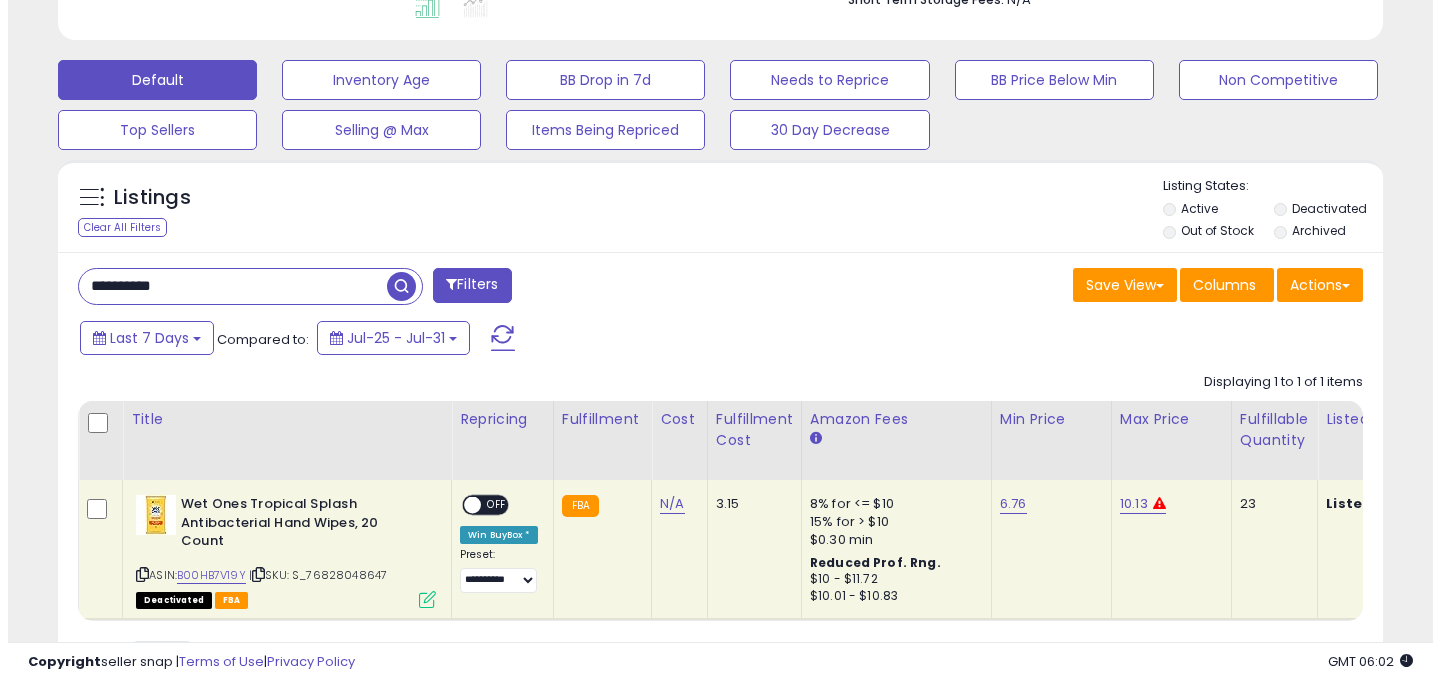 scroll, scrollTop: 538, scrollLeft: 0, axis: vertical 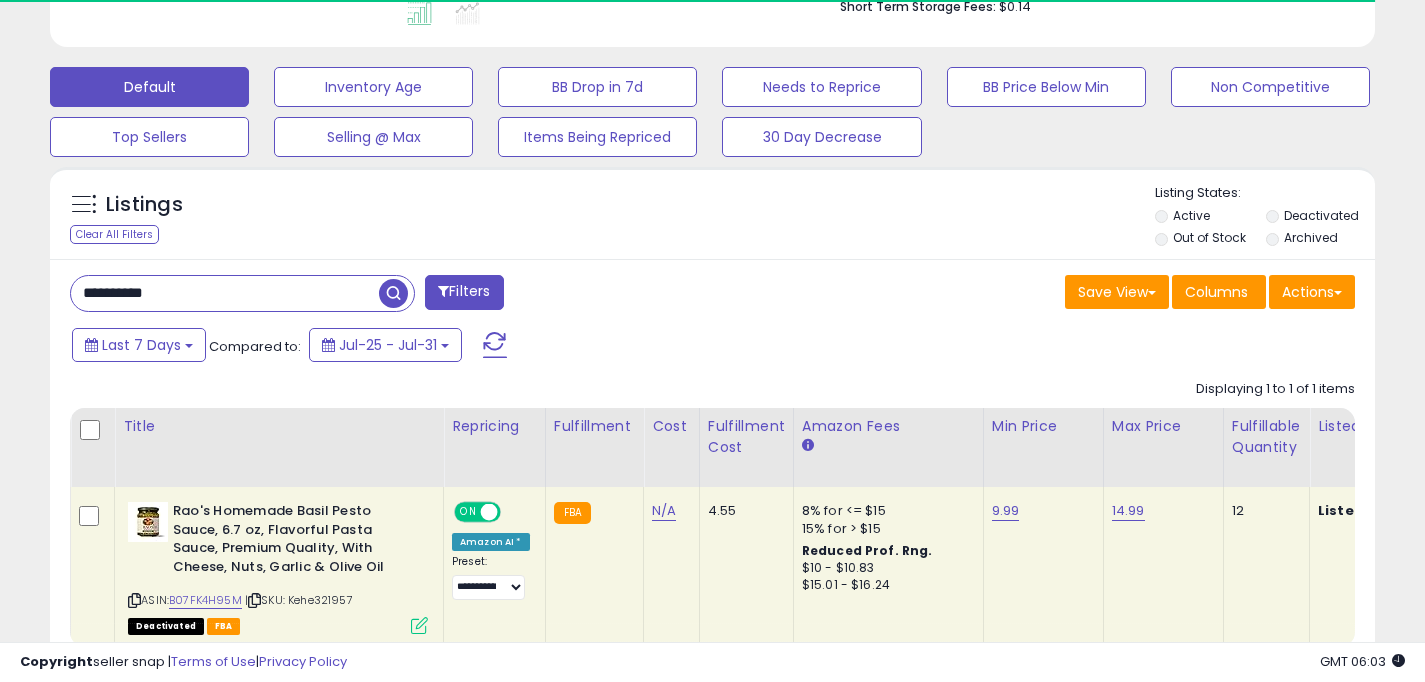 click on "ON" at bounding box center (468, 512) 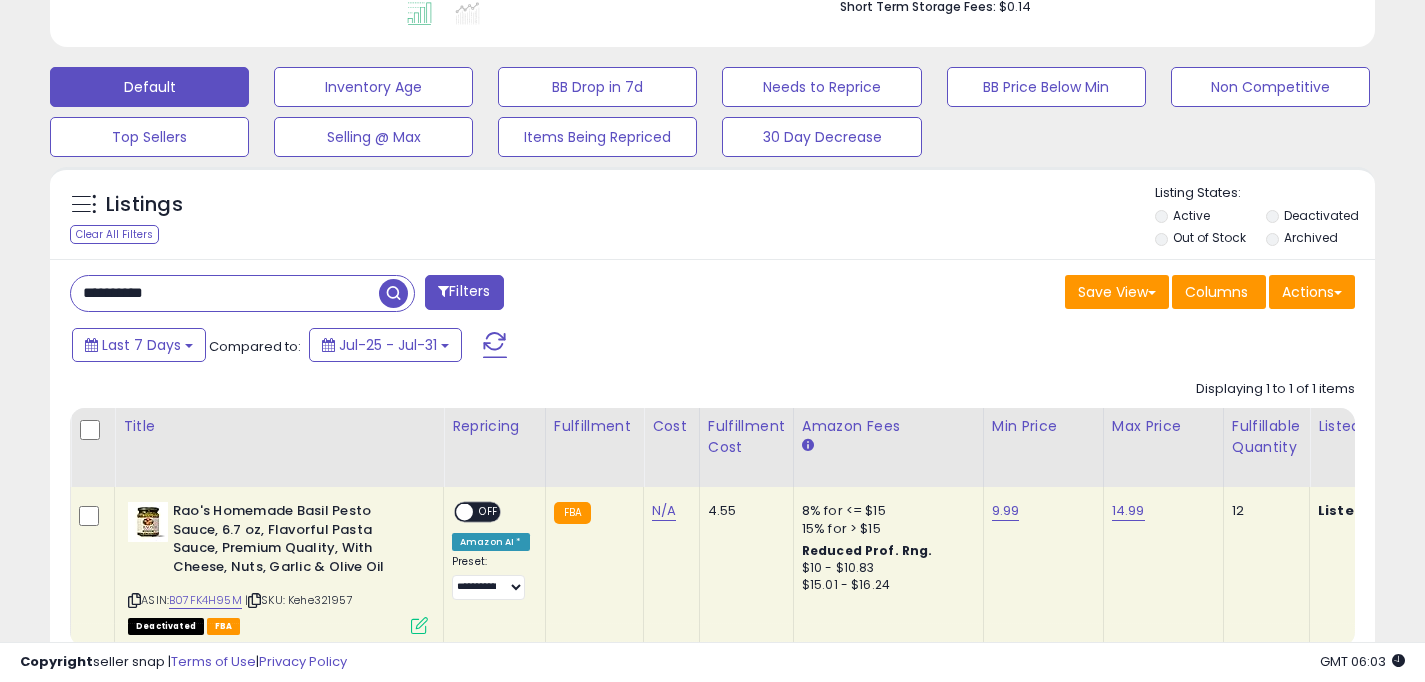 scroll, scrollTop: 999590, scrollLeft: 999233, axis: both 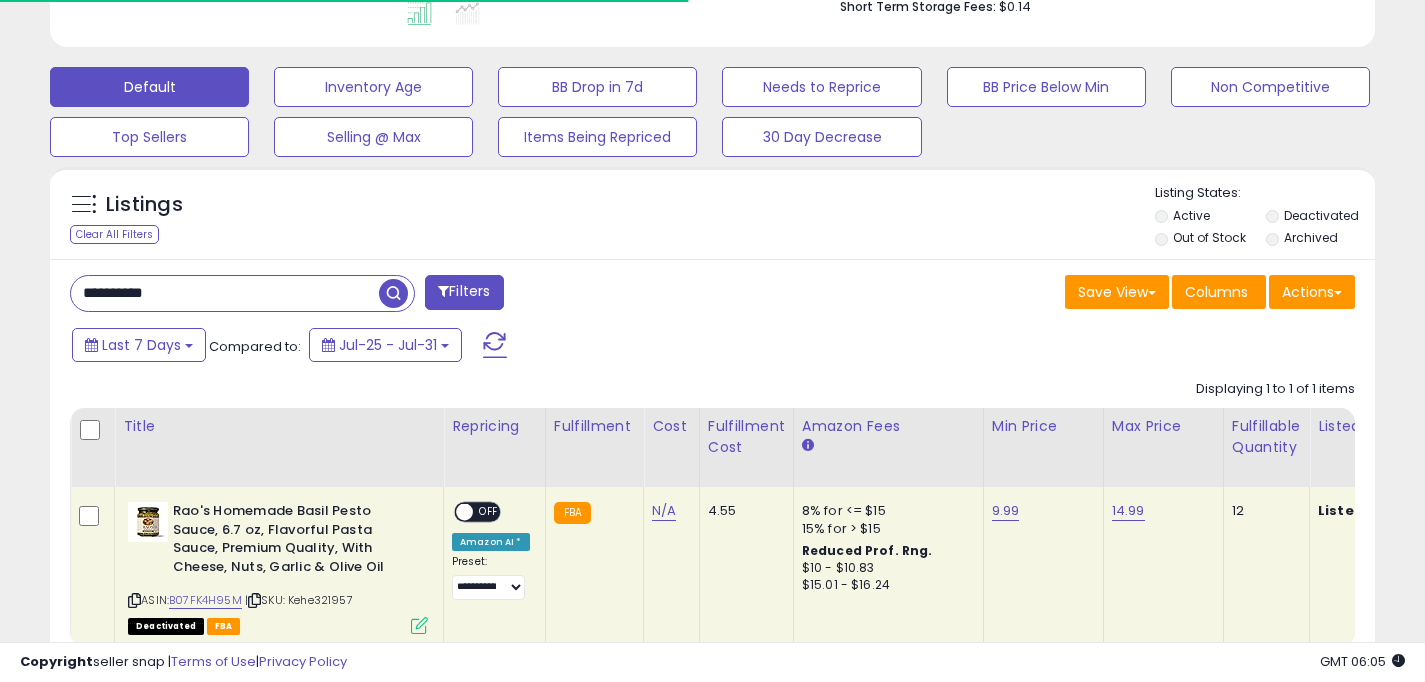 drag, startPoint x: 138, startPoint y: 287, endPoint x: 39, endPoint y: 286, distance: 99.00505 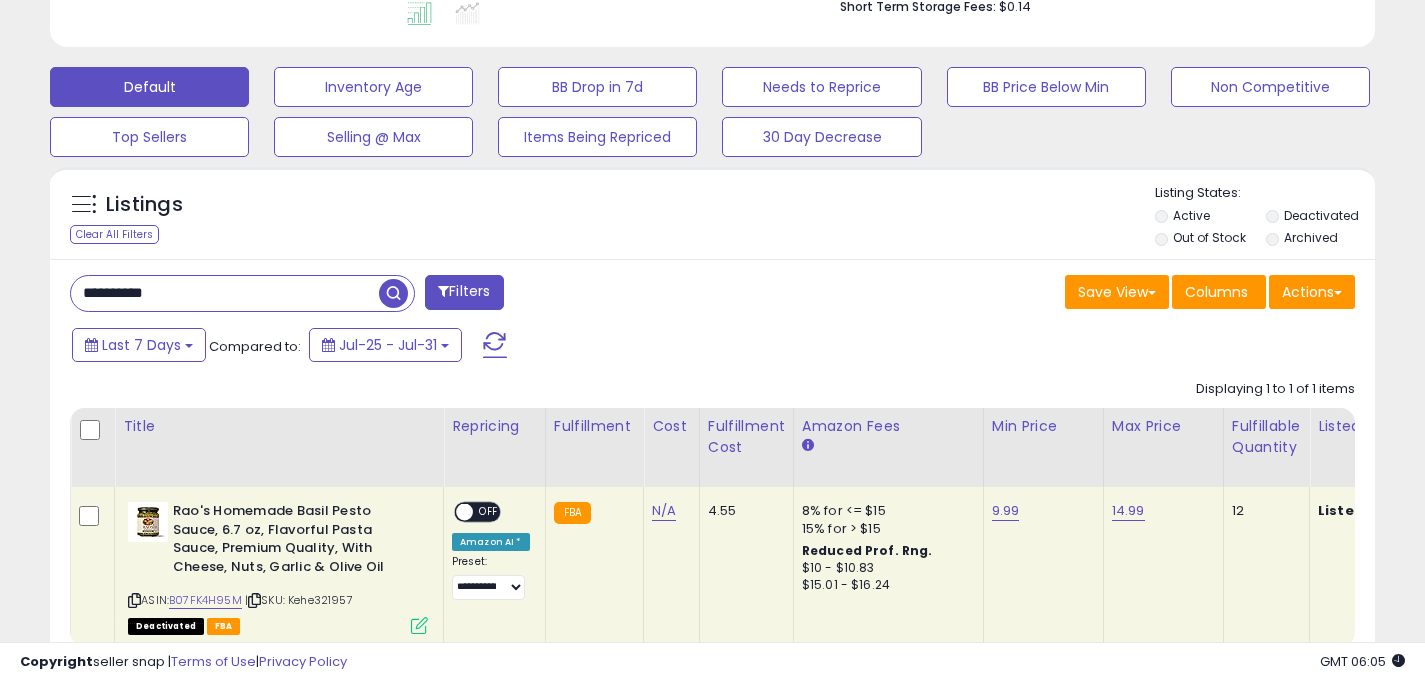 scroll, scrollTop: 999590, scrollLeft: 999224, axis: both 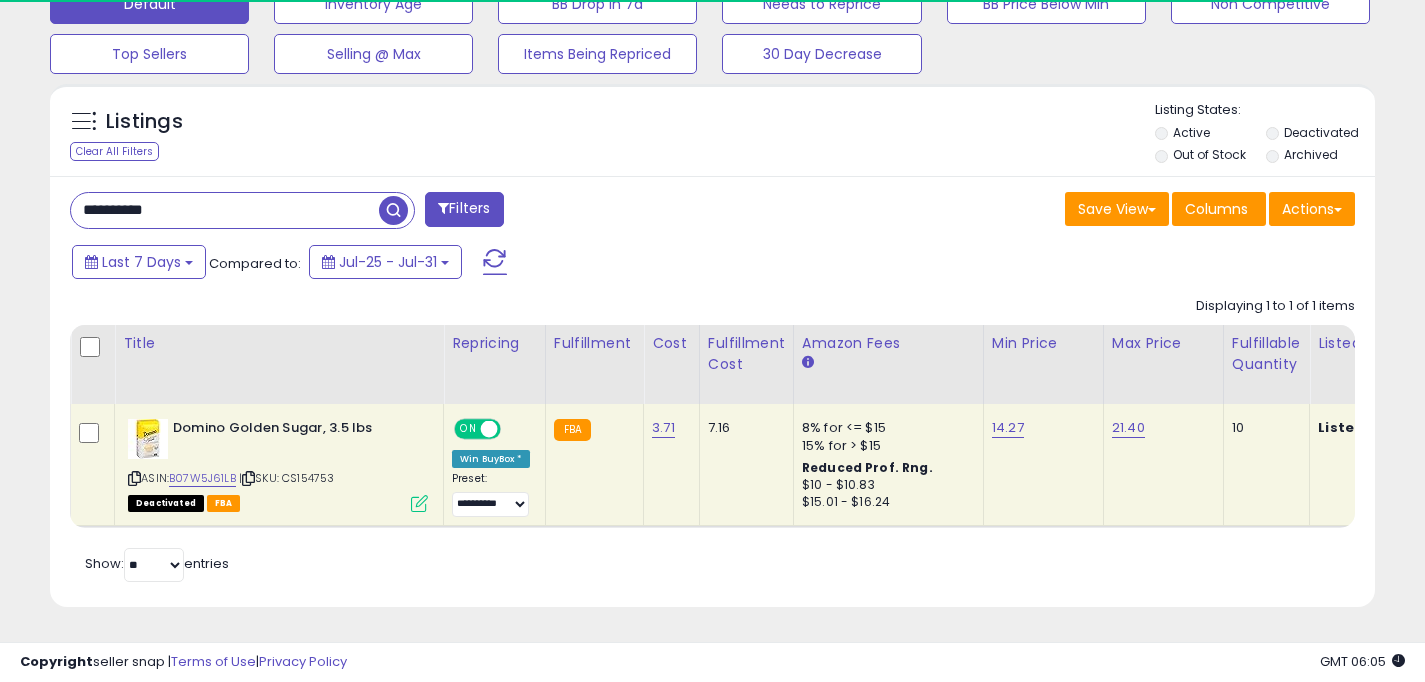 click at bounding box center [489, 429] 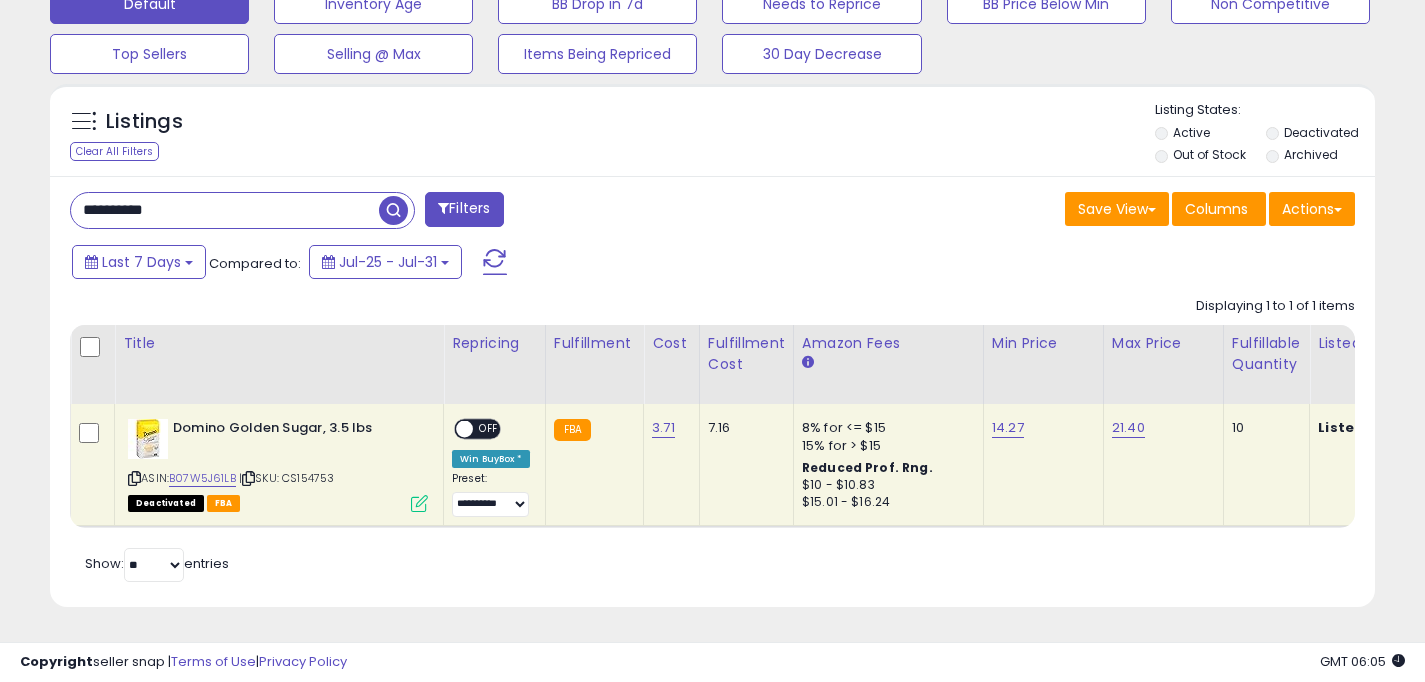 scroll, scrollTop: 999590, scrollLeft: 999233, axis: both 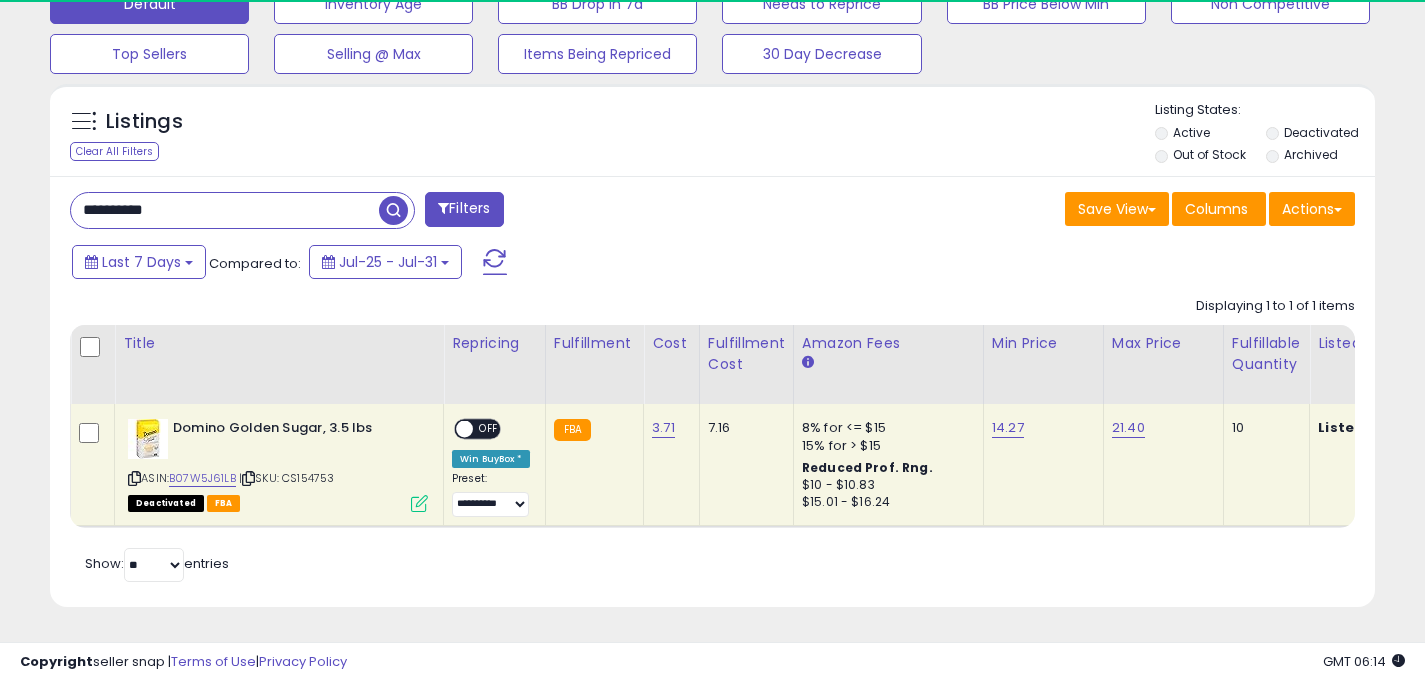 drag, startPoint x: 0, startPoint y: 176, endPoint x: 0, endPoint y: 160, distance: 16 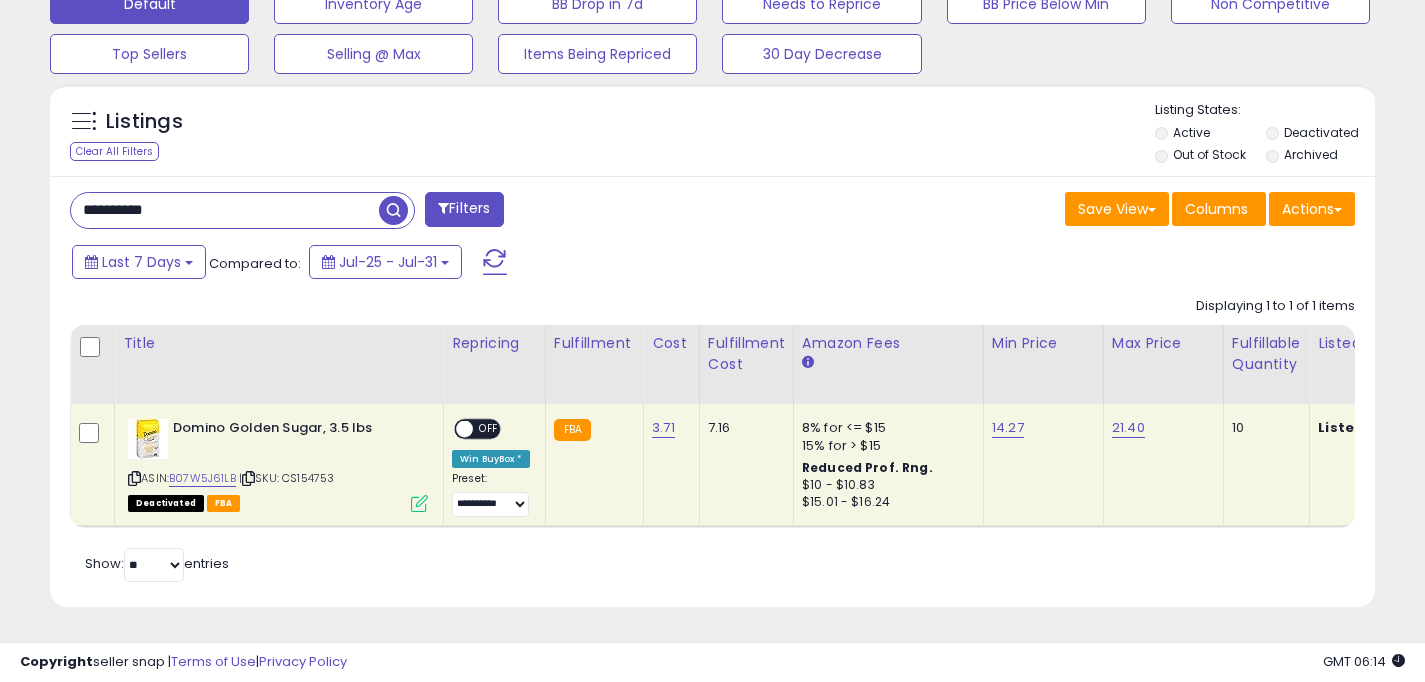 scroll, scrollTop: 999590, scrollLeft: 999224, axis: both 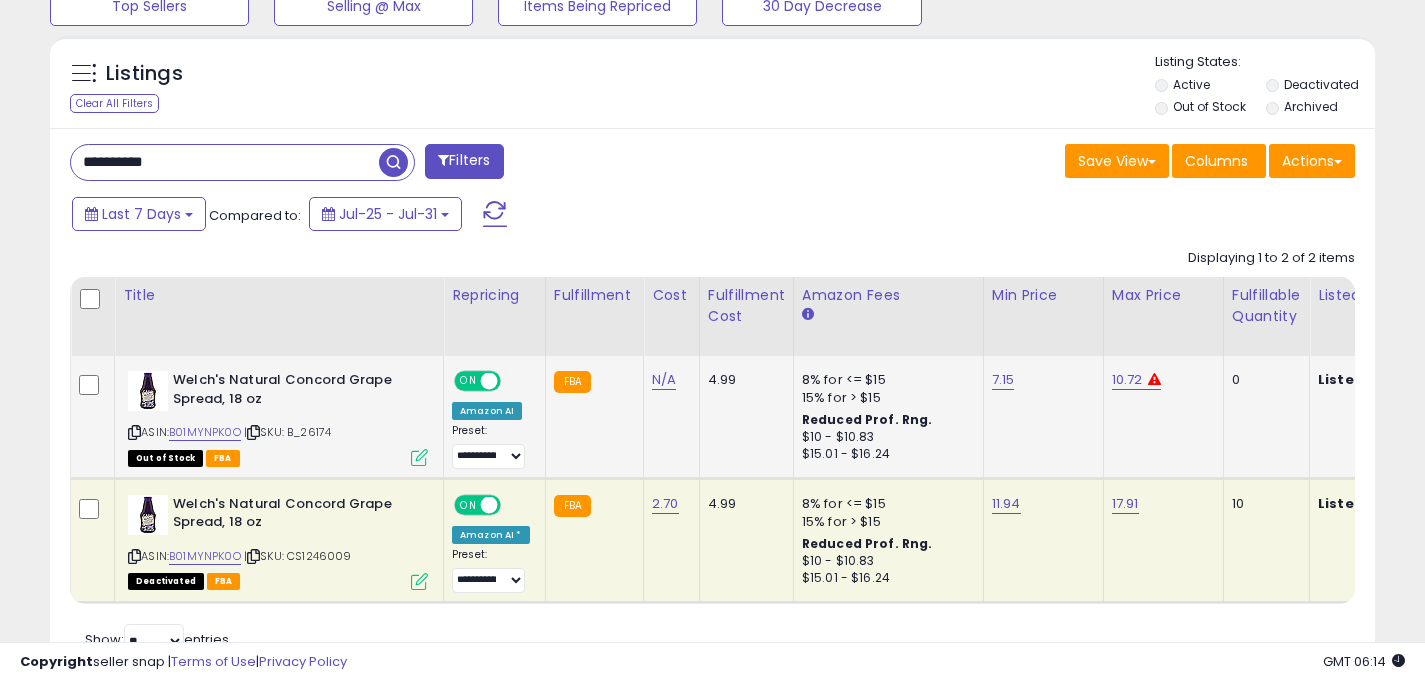 click on "ON" at bounding box center [468, 381] 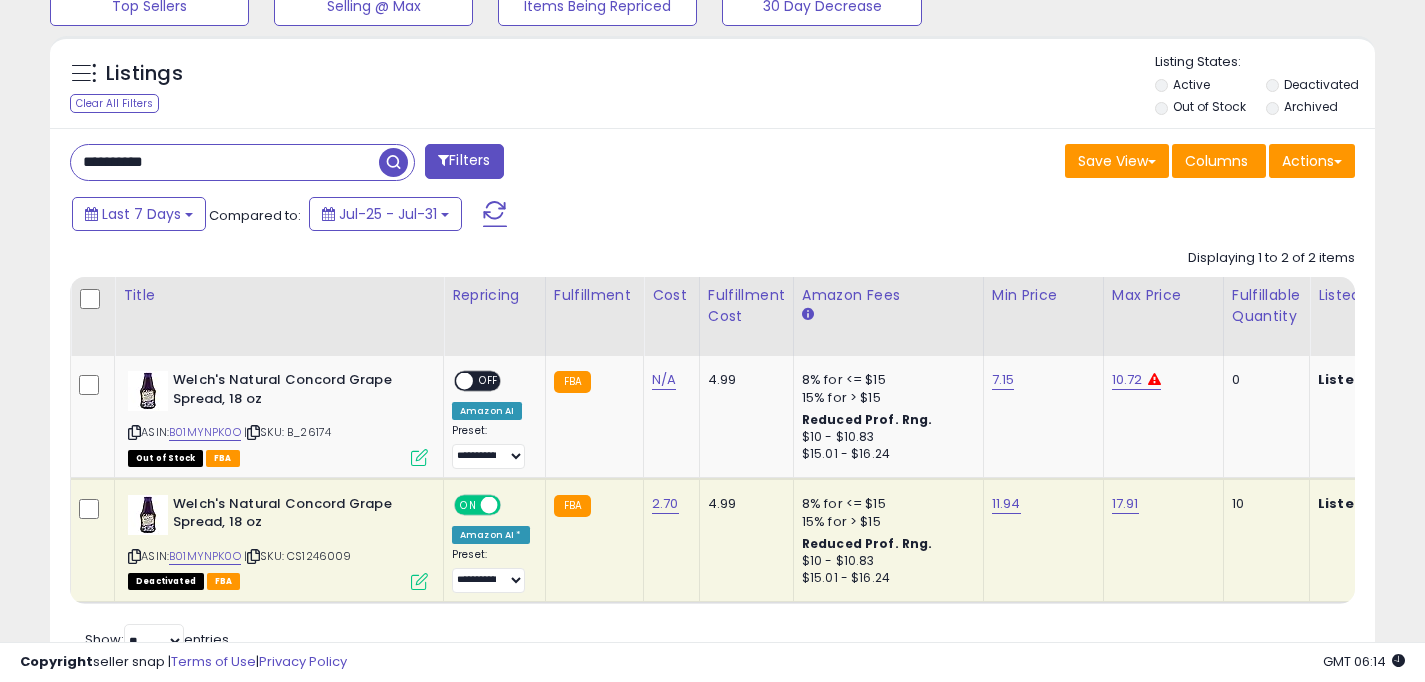 click on "ON" at bounding box center (468, 504) 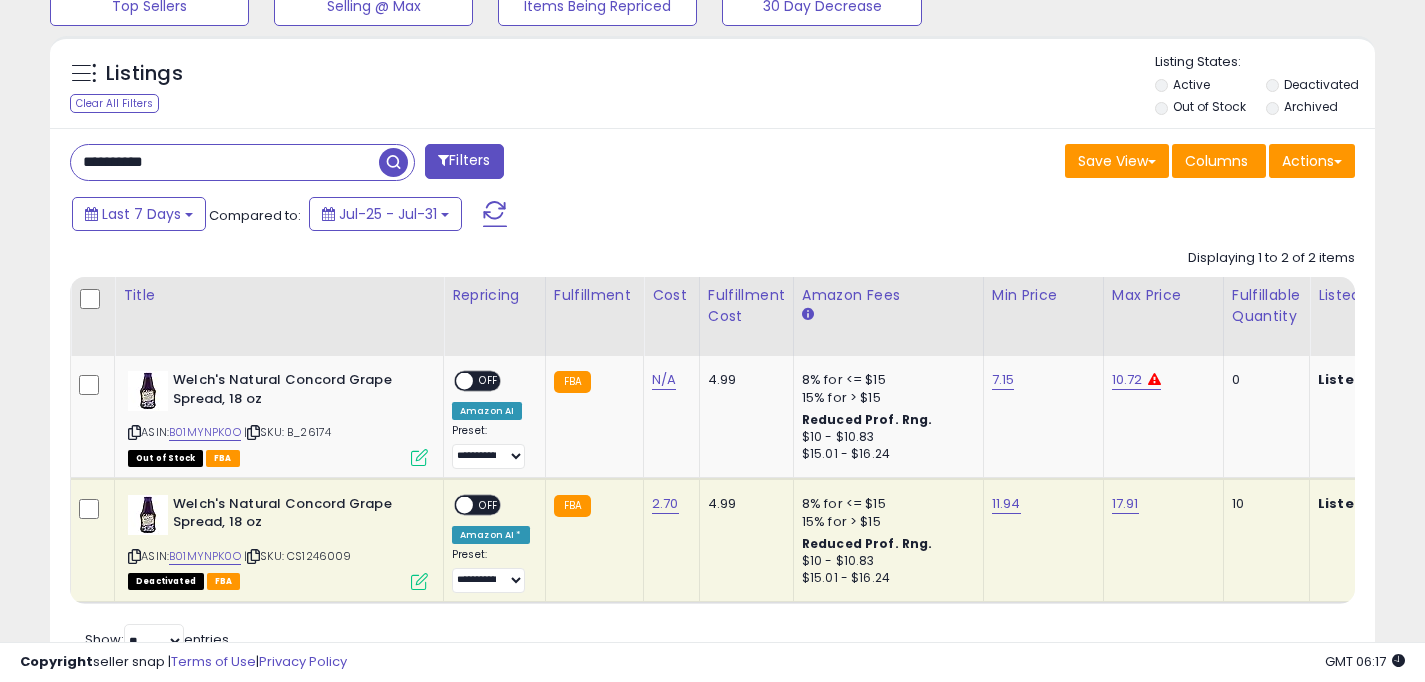 drag, startPoint x: 211, startPoint y: 152, endPoint x: 174, endPoint y: 152, distance: 37 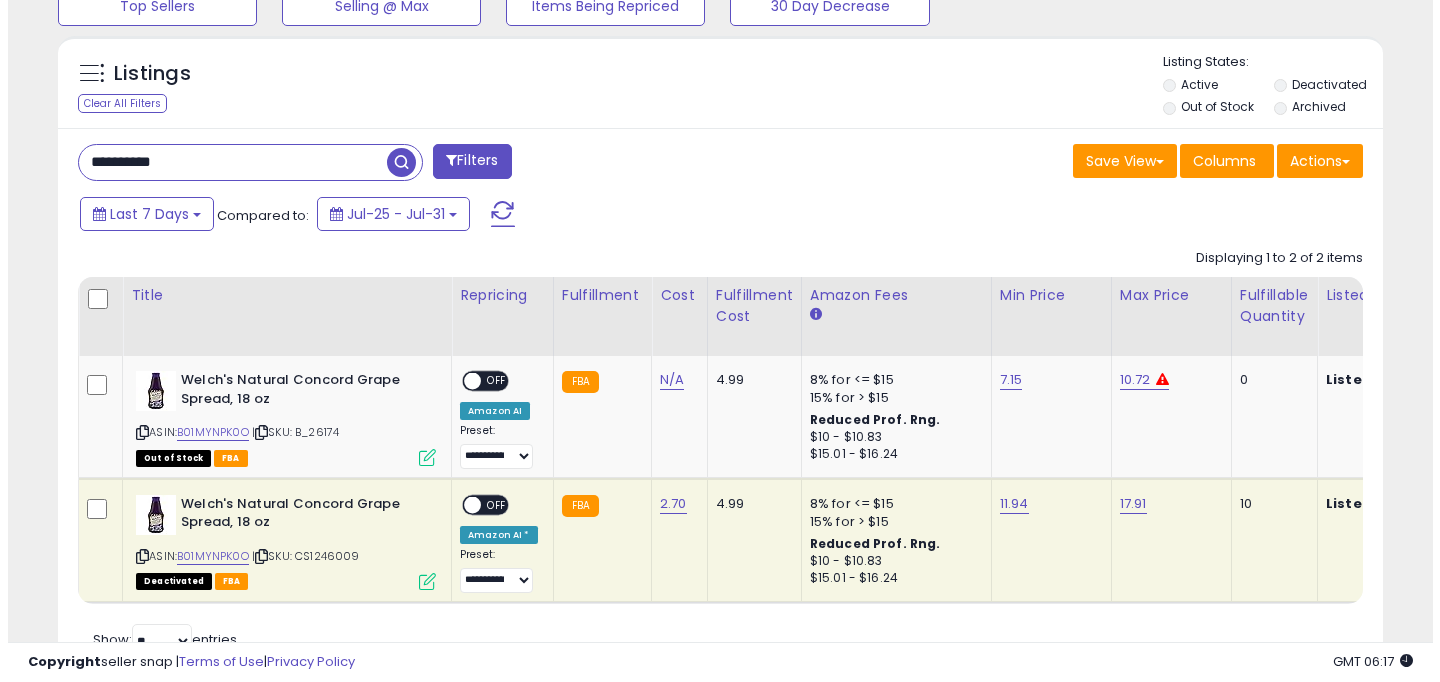 scroll, scrollTop: 538, scrollLeft: 0, axis: vertical 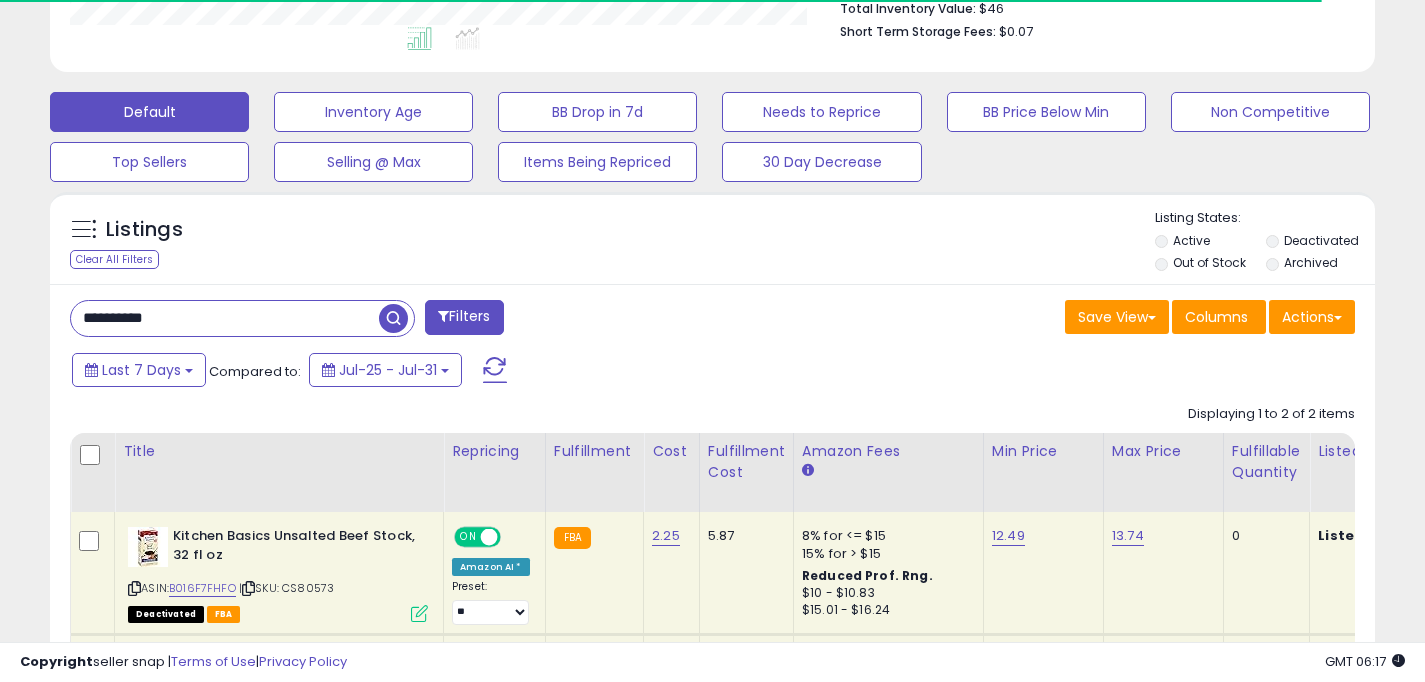 click on "ON" at bounding box center [468, 537] 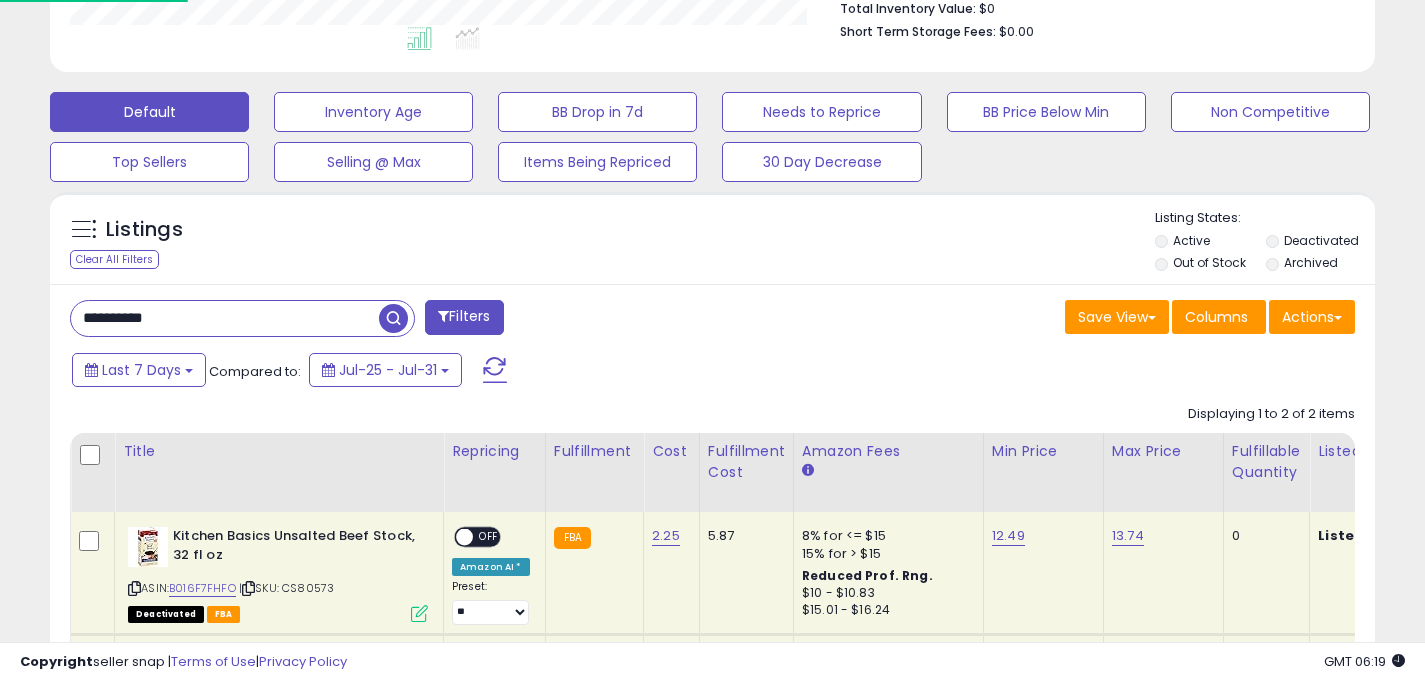 scroll, scrollTop: 999590, scrollLeft: 999233, axis: both 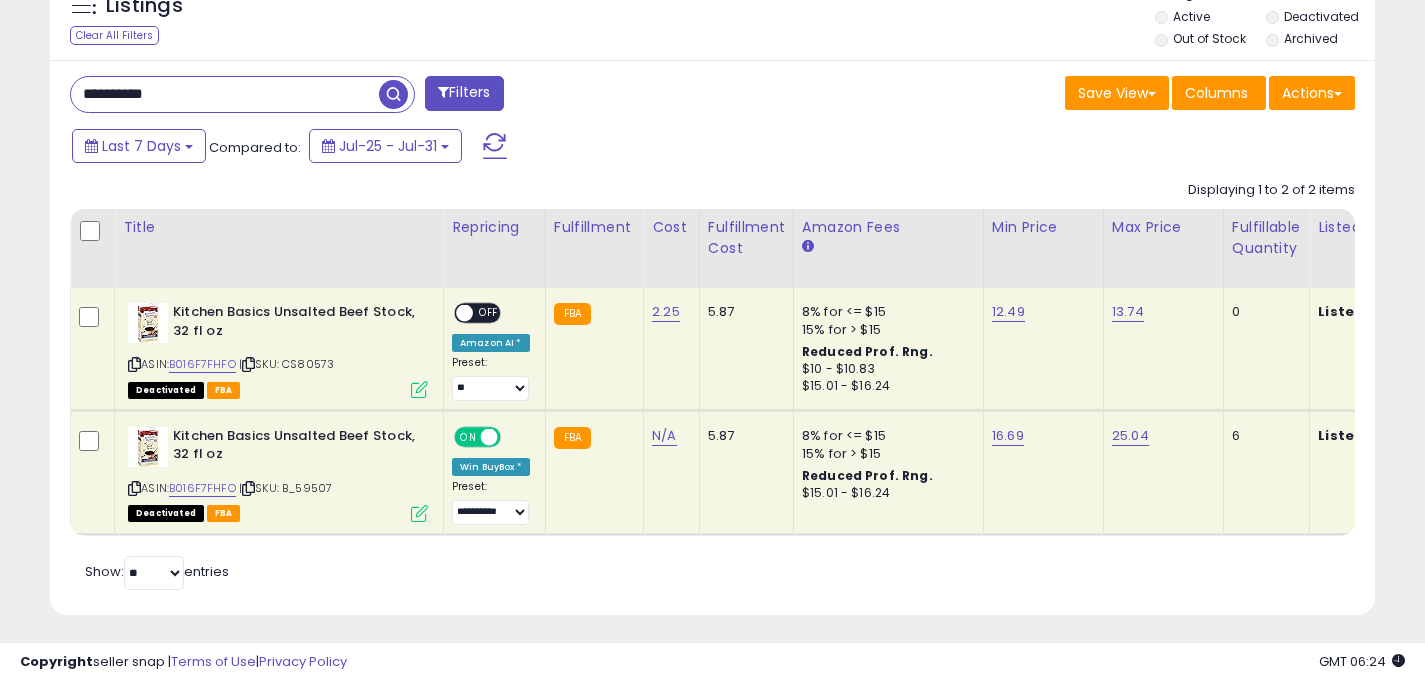 drag, startPoint x: 209, startPoint y: 99, endPoint x: 0, endPoint y: 78, distance: 210.05237 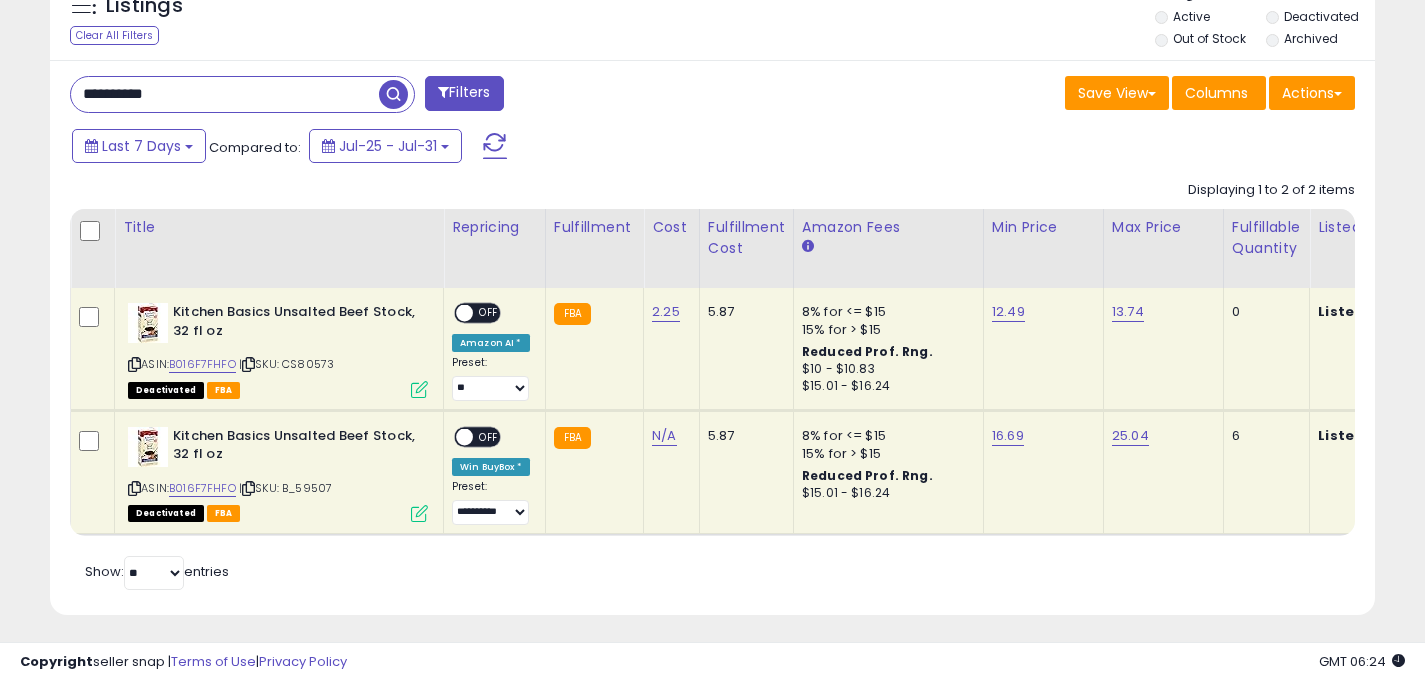click on "**********" at bounding box center (225, 94) 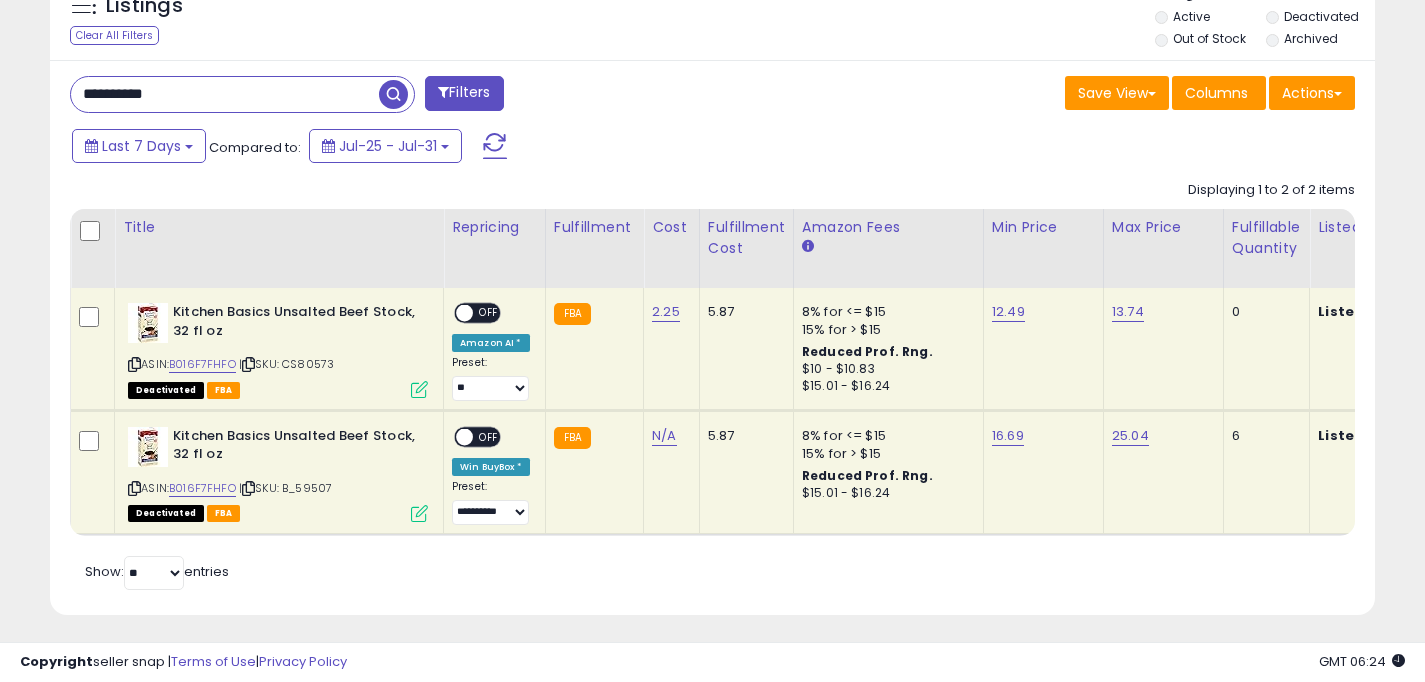 scroll, scrollTop: 999590, scrollLeft: 999224, axis: both 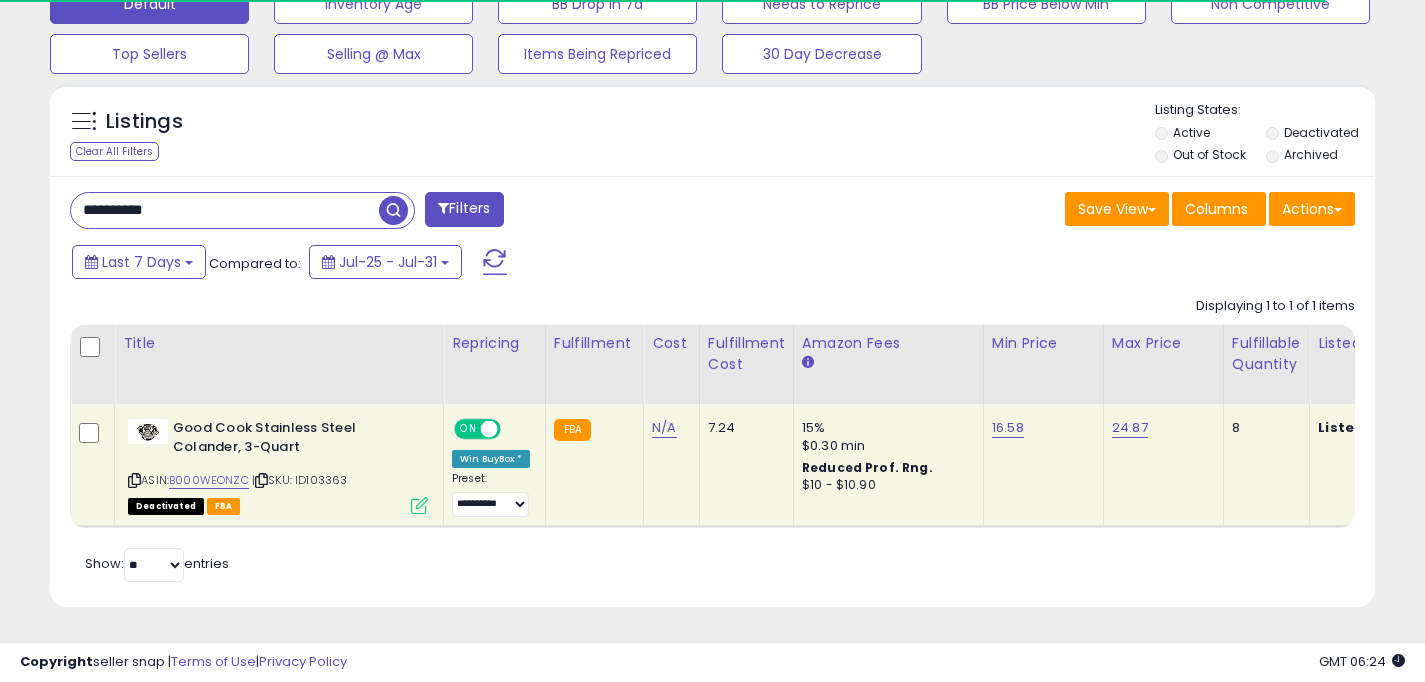 click at bounding box center (489, 429) 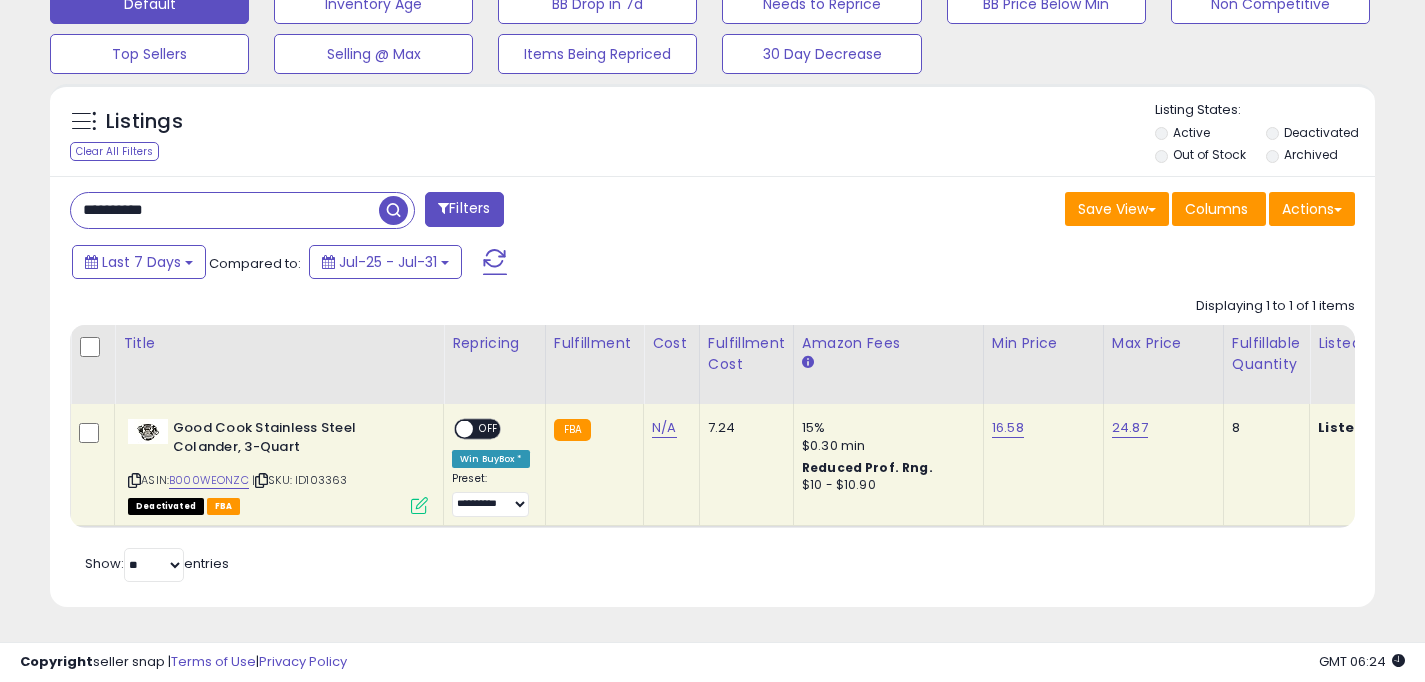 scroll, scrollTop: 999590, scrollLeft: 999233, axis: both 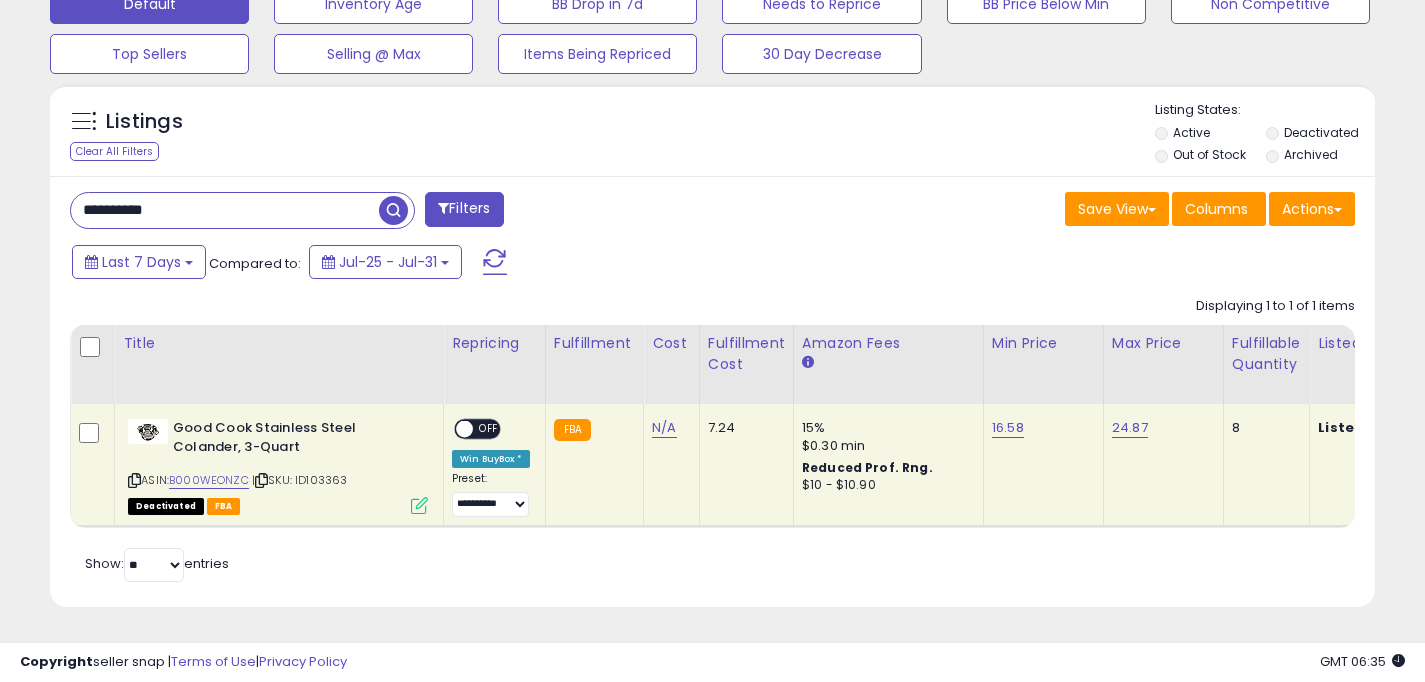 drag, startPoint x: 206, startPoint y: 192, endPoint x: 0, endPoint y: 166, distance: 207.6343 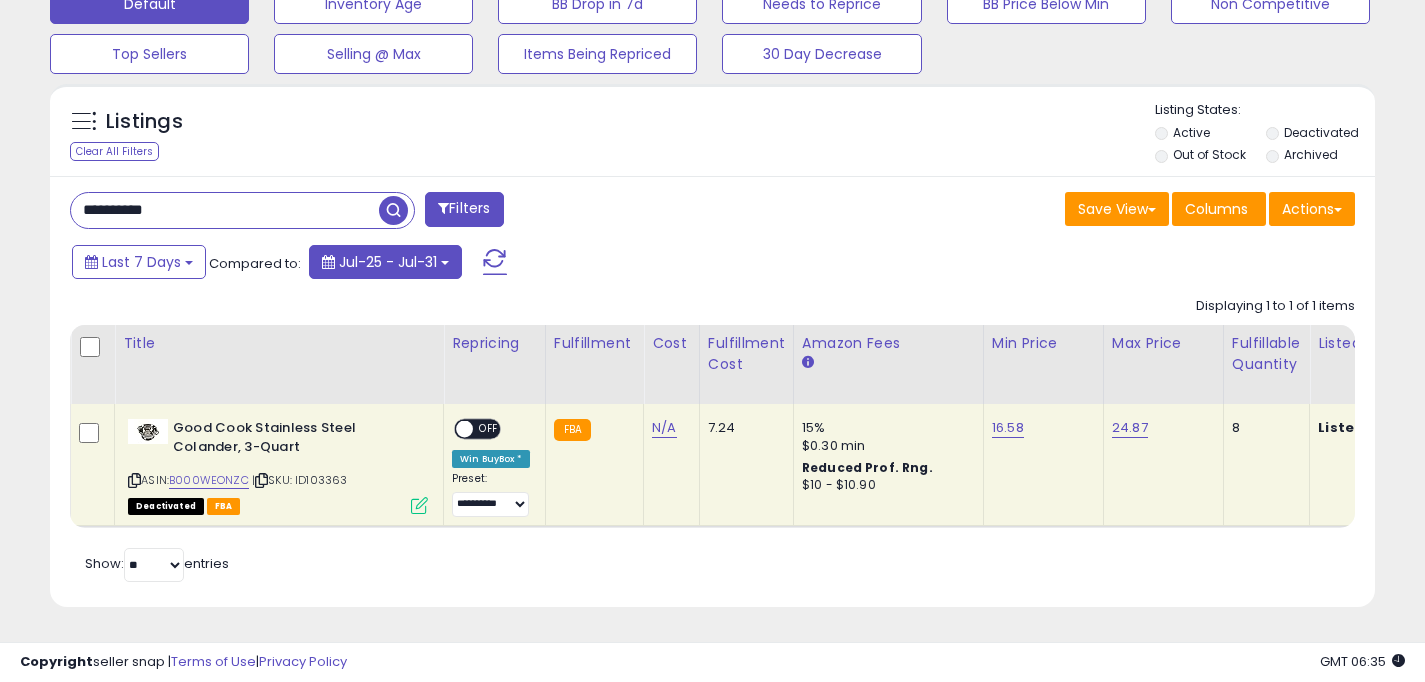 scroll, scrollTop: 999590, scrollLeft: 999224, axis: both 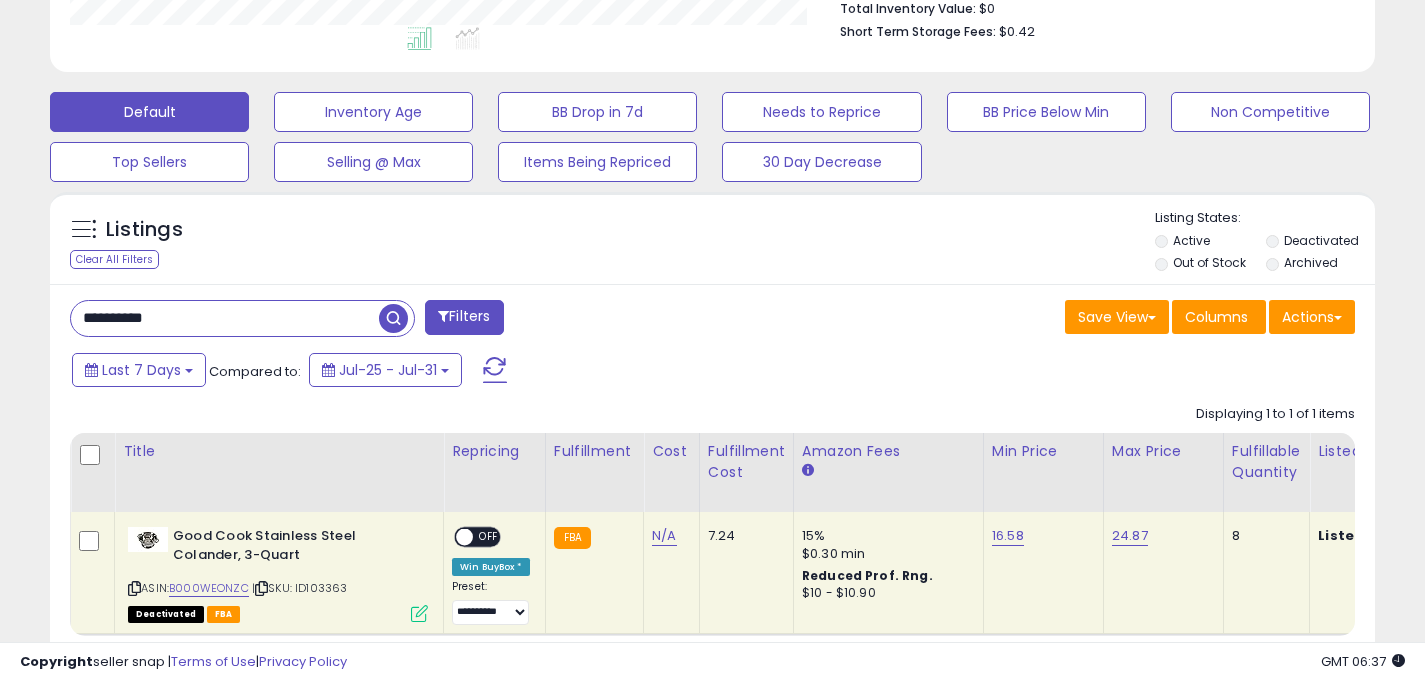 drag, startPoint x: 78, startPoint y: 302, endPoint x: 4, endPoint y: 281, distance: 76.922035 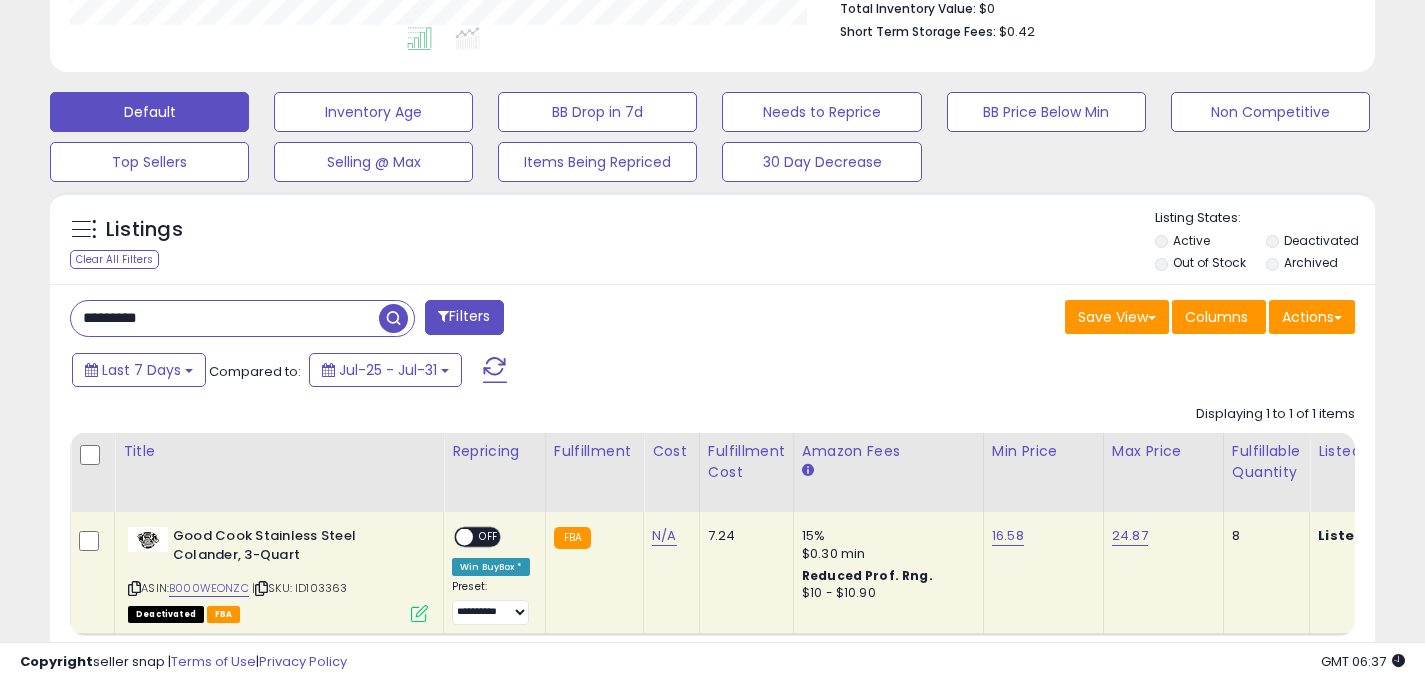 type on "**********" 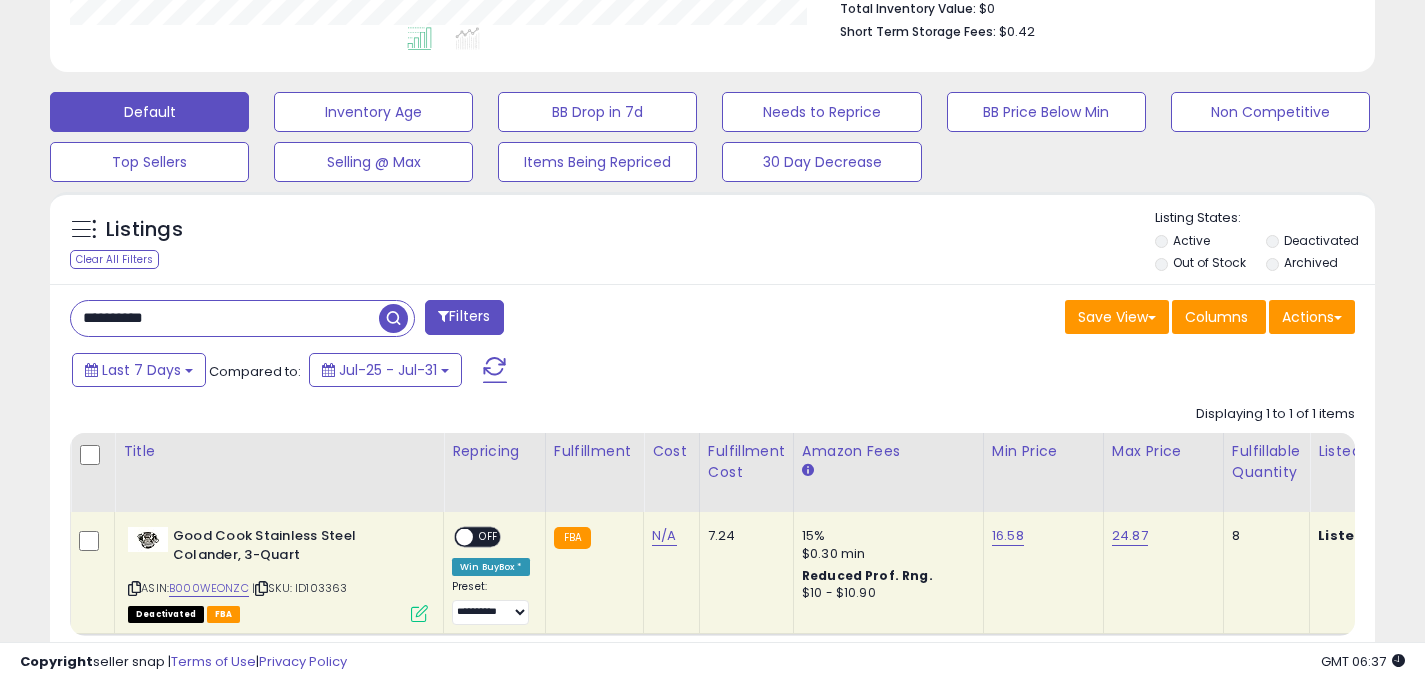 drag, startPoint x: 224, startPoint y: 323, endPoint x: 46, endPoint y: 308, distance: 178.6309 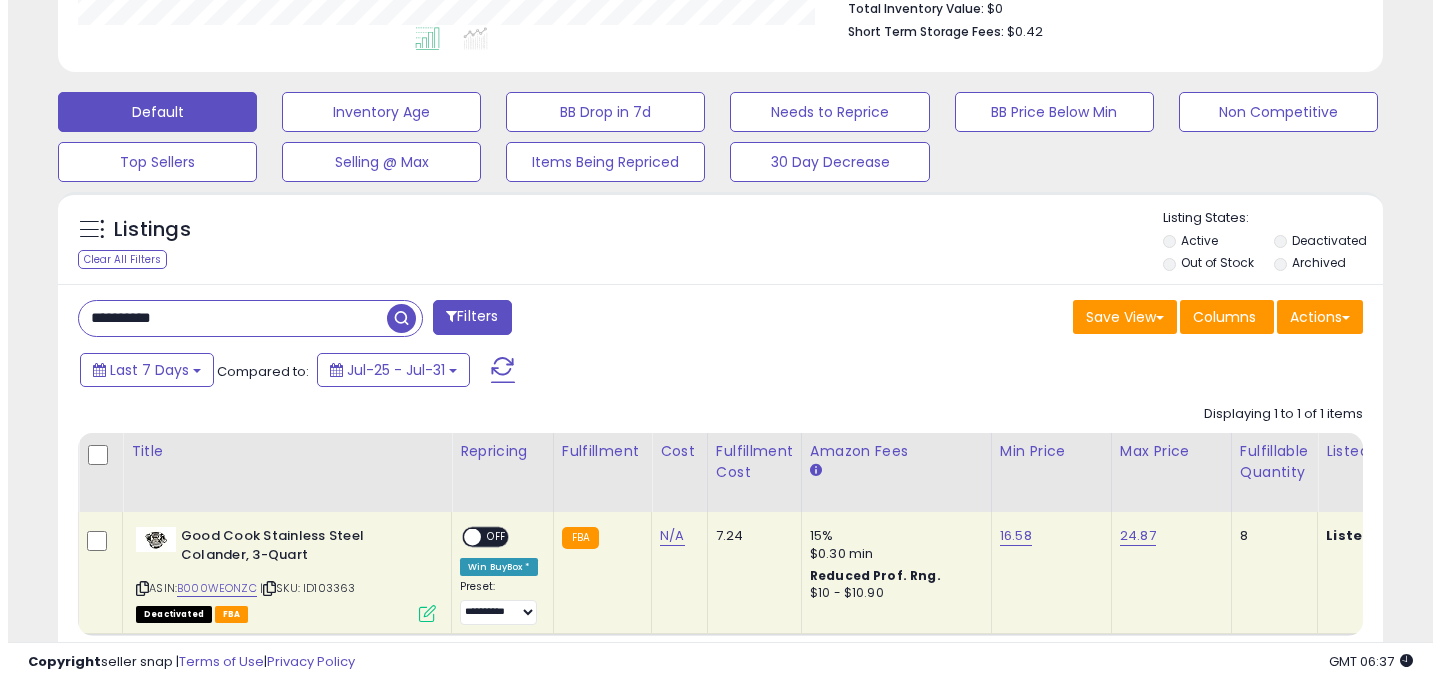 scroll, scrollTop: 410, scrollLeft: 775, axis: both 